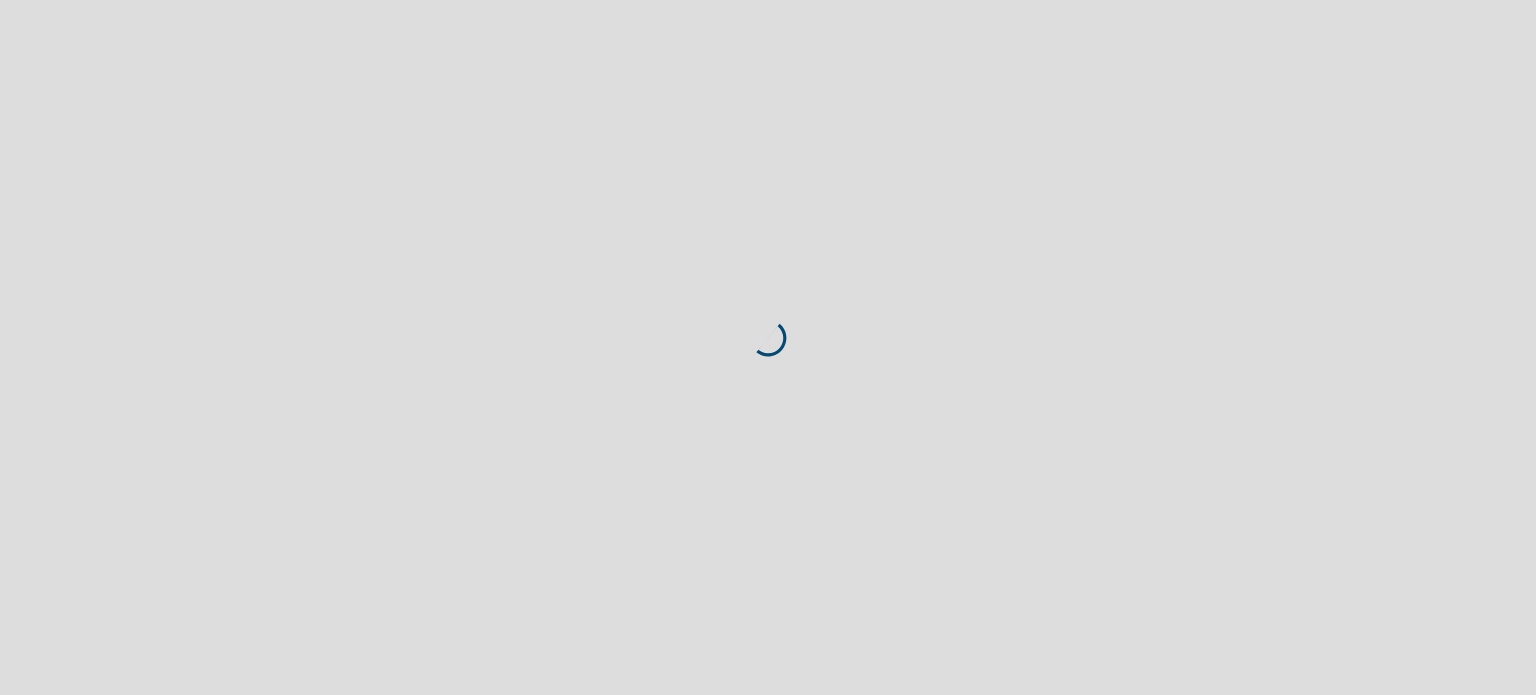 scroll, scrollTop: 0, scrollLeft: 0, axis: both 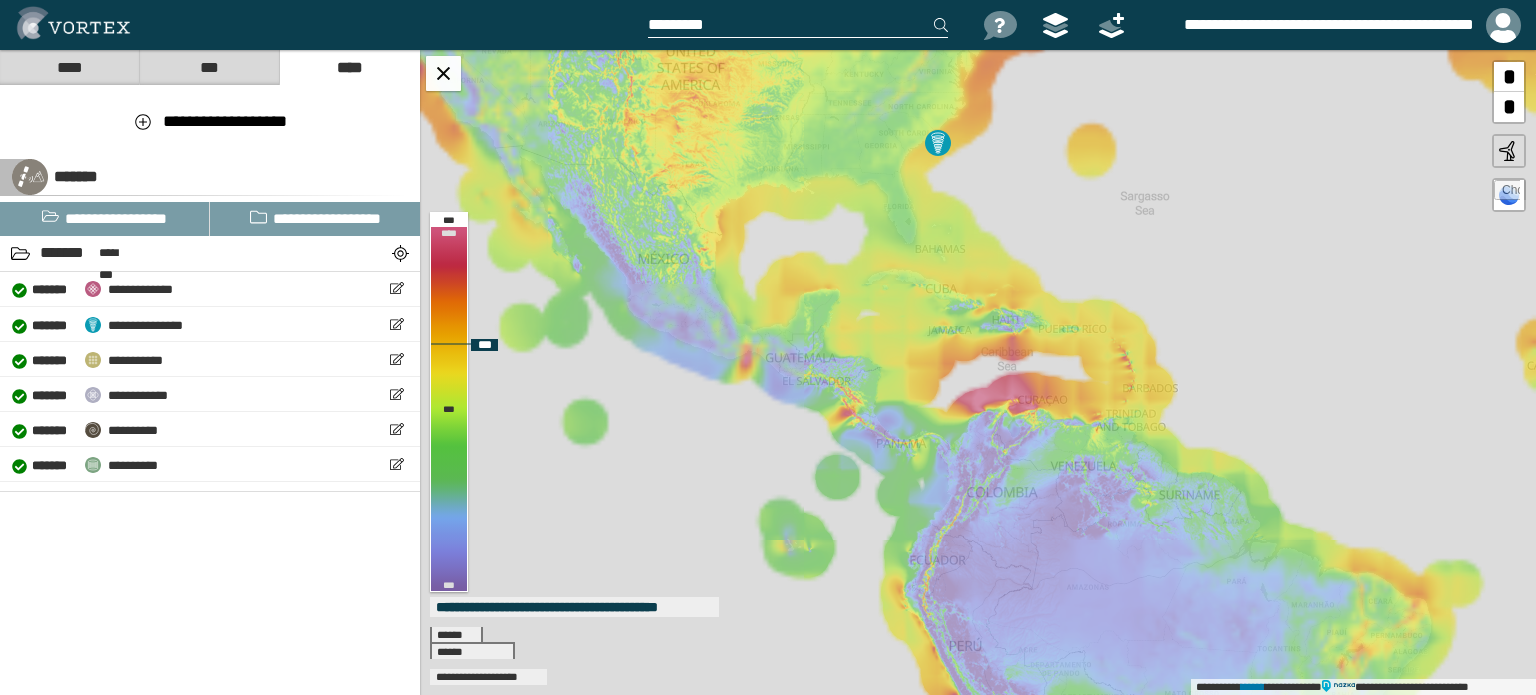drag, startPoint x: 608, startPoint y: 271, endPoint x: 924, endPoint y: 380, distance: 334.27084 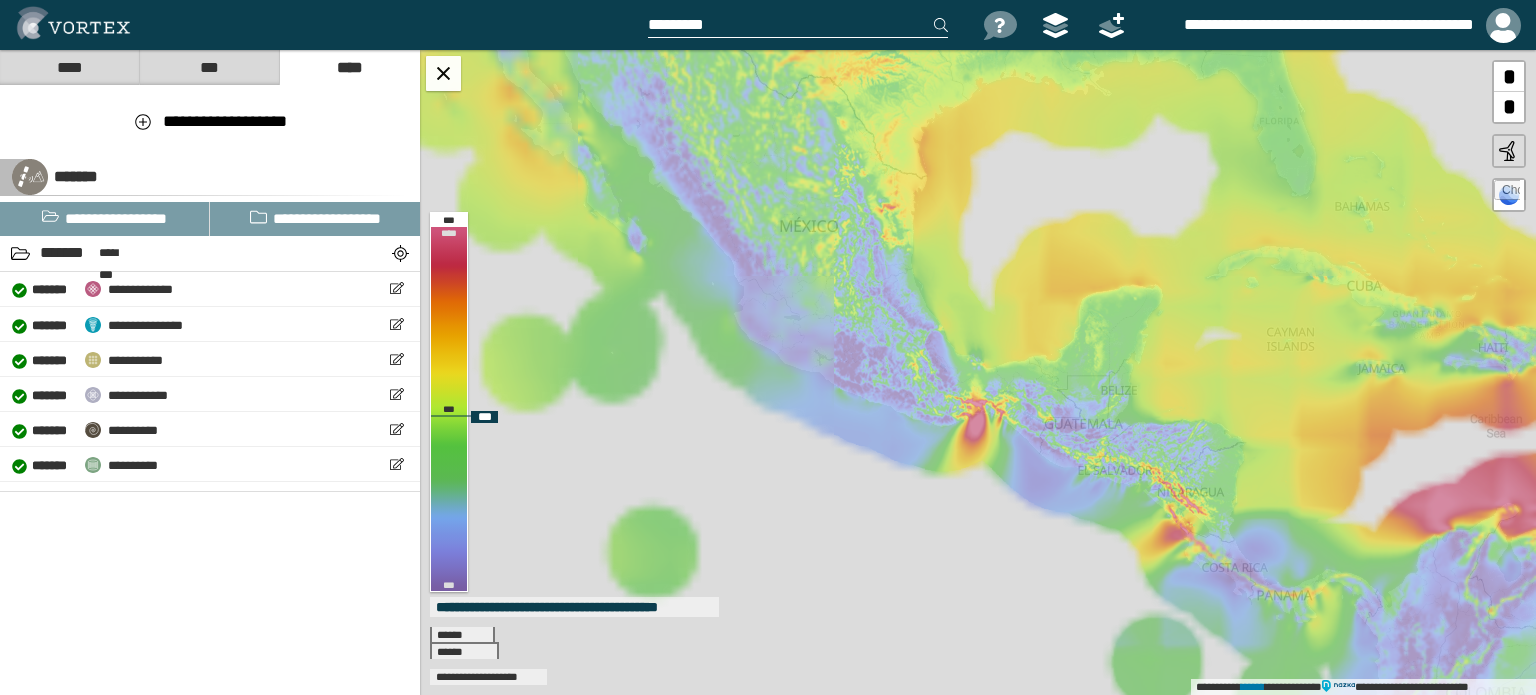 drag, startPoint x: 560, startPoint y: 243, endPoint x: 966, endPoint y: 331, distance: 415.4275 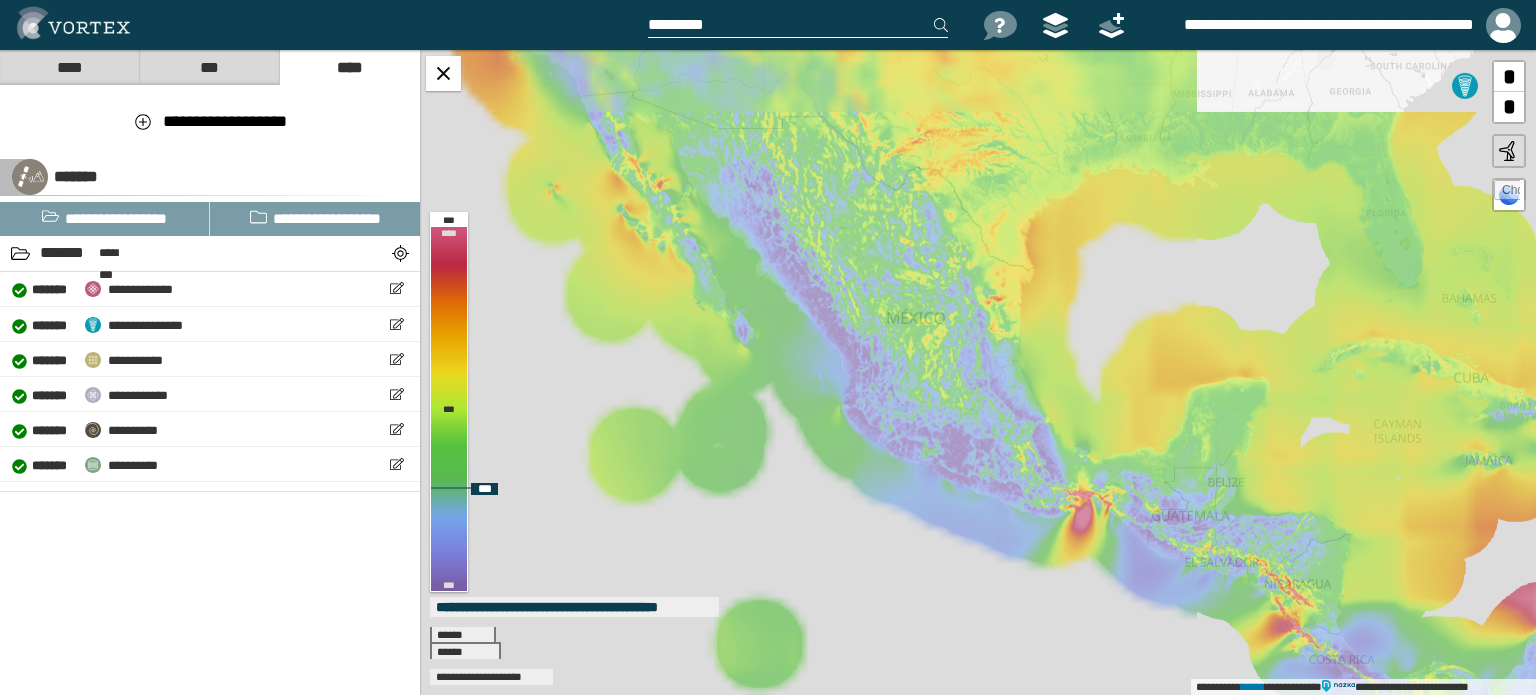 drag, startPoint x: 828, startPoint y: 303, endPoint x: 933, endPoint y: 395, distance: 139.60301 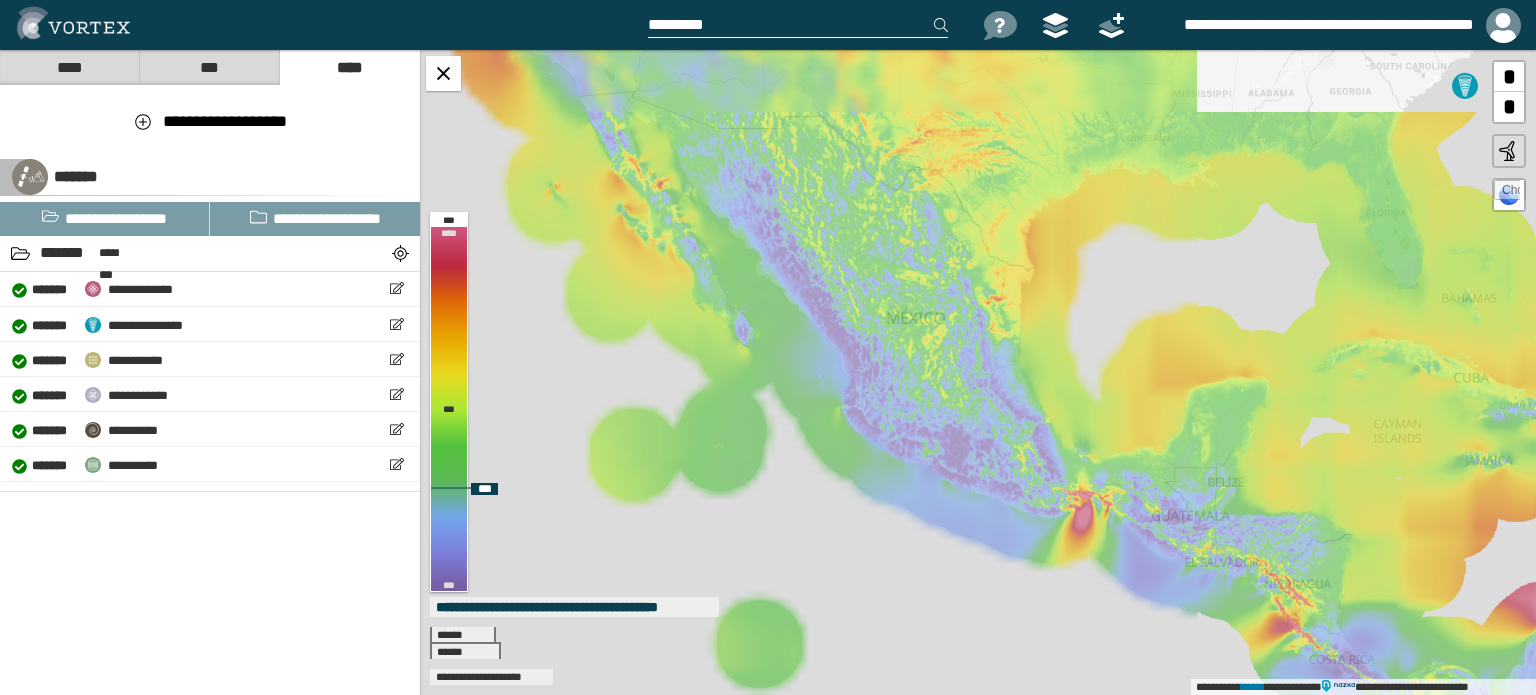 click on "**********" at bounding box center (978, 372) 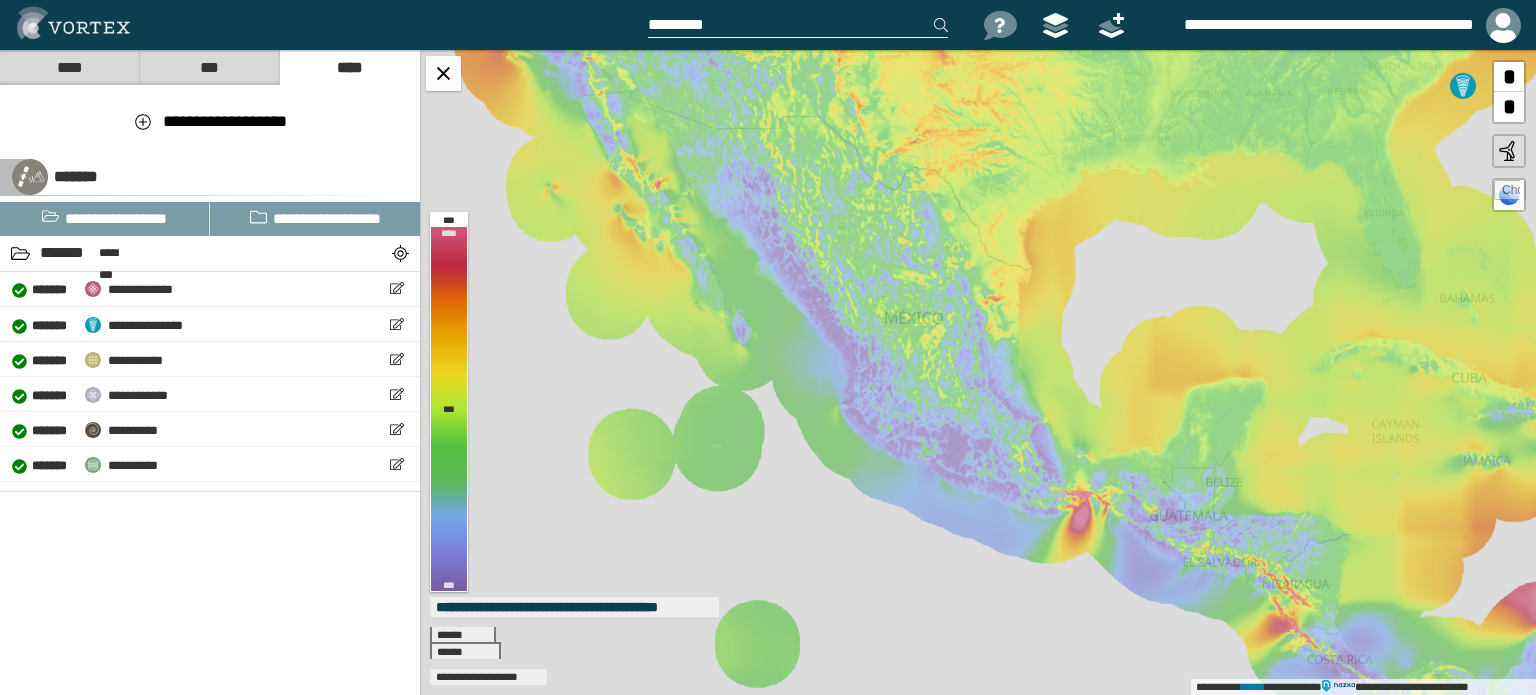 click at bounding box center [1507, 193] 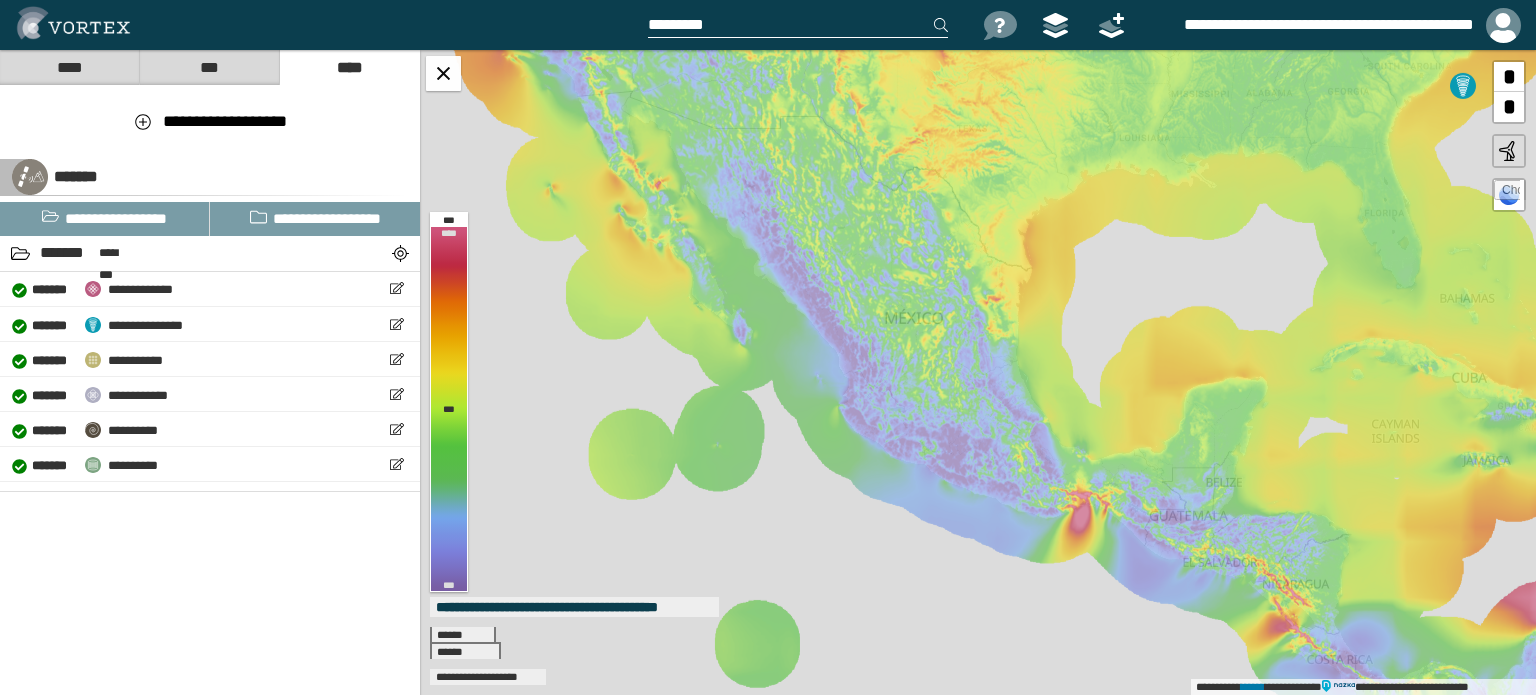 click at bounding box center (1507, 193) 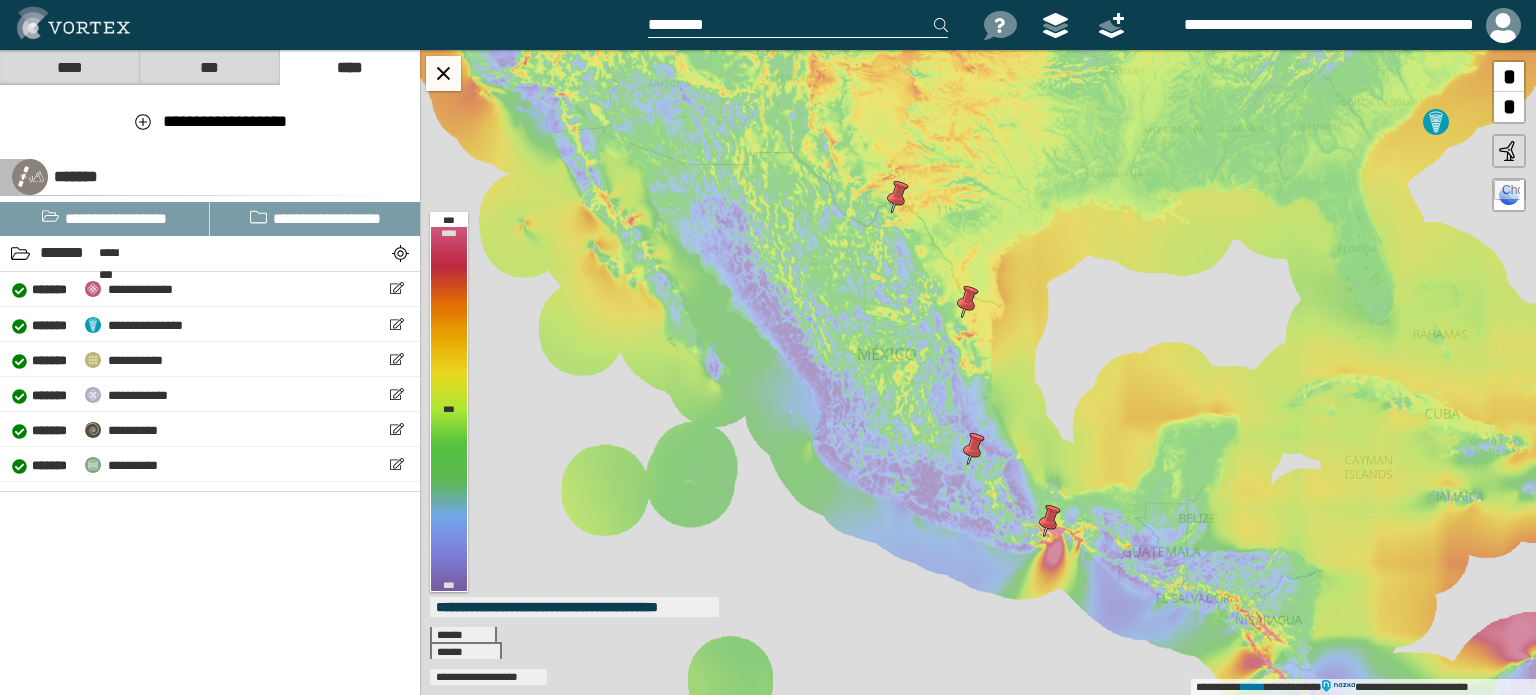 click at bounding box center (1507, 193) 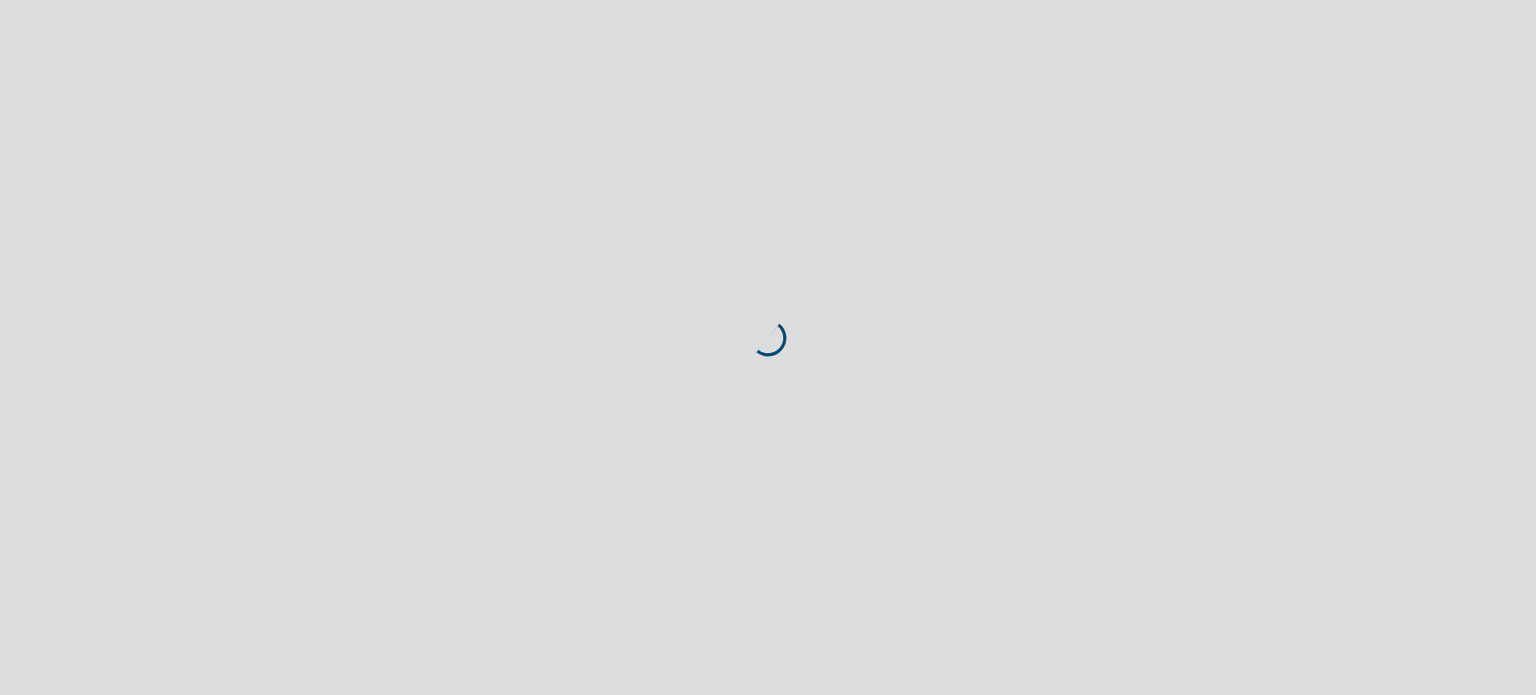 scroll, scrollTop: 0, scrollLeft: 0, axis: both 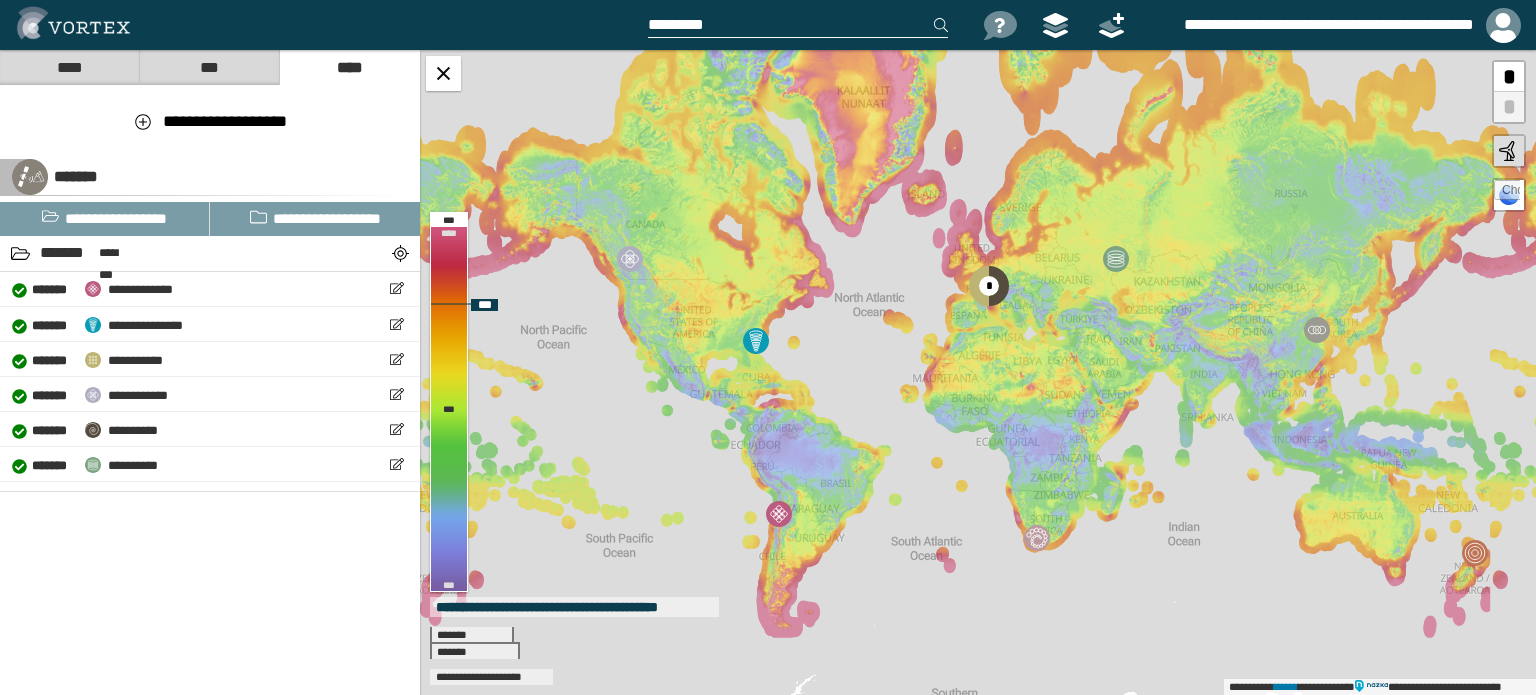 click at bounding box center (1509, 195) 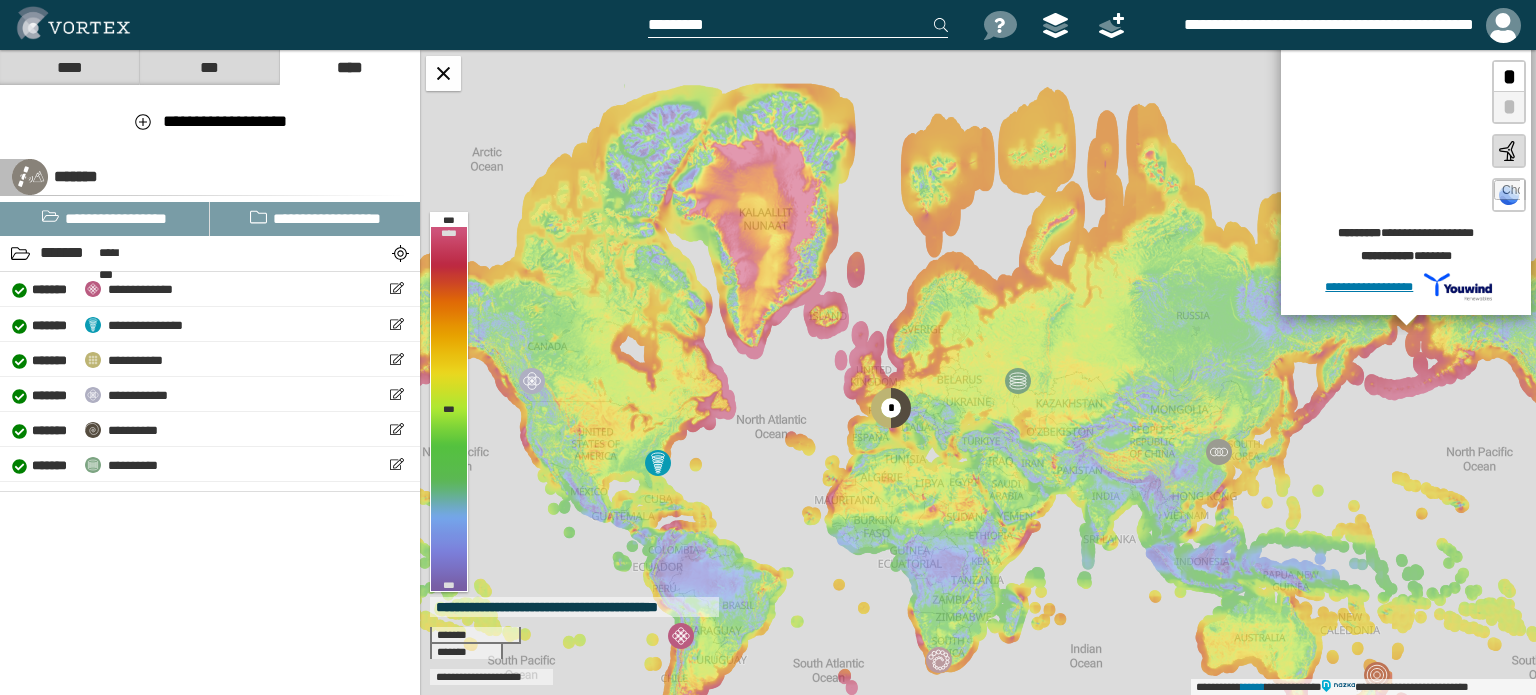 click at bounding box center (1507, 193) 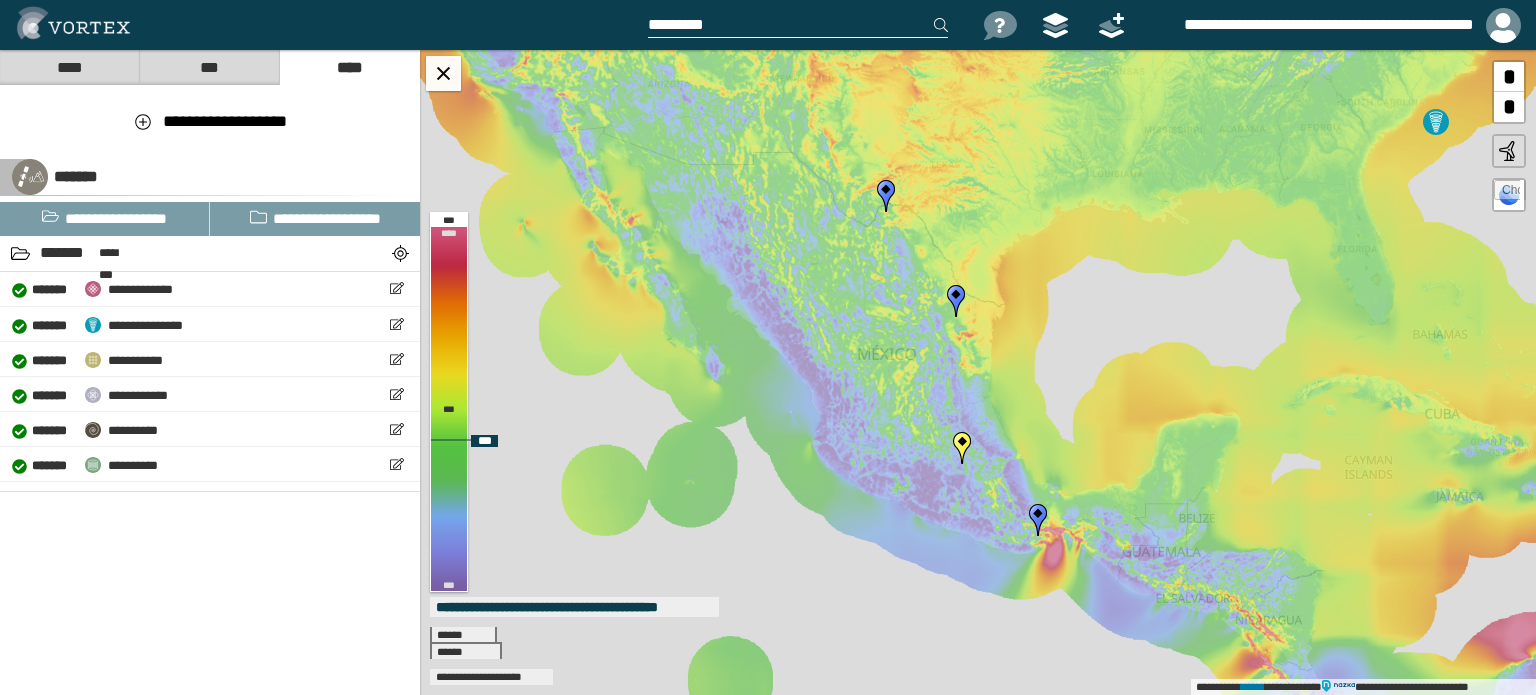 click at bounding box center [886, 196] 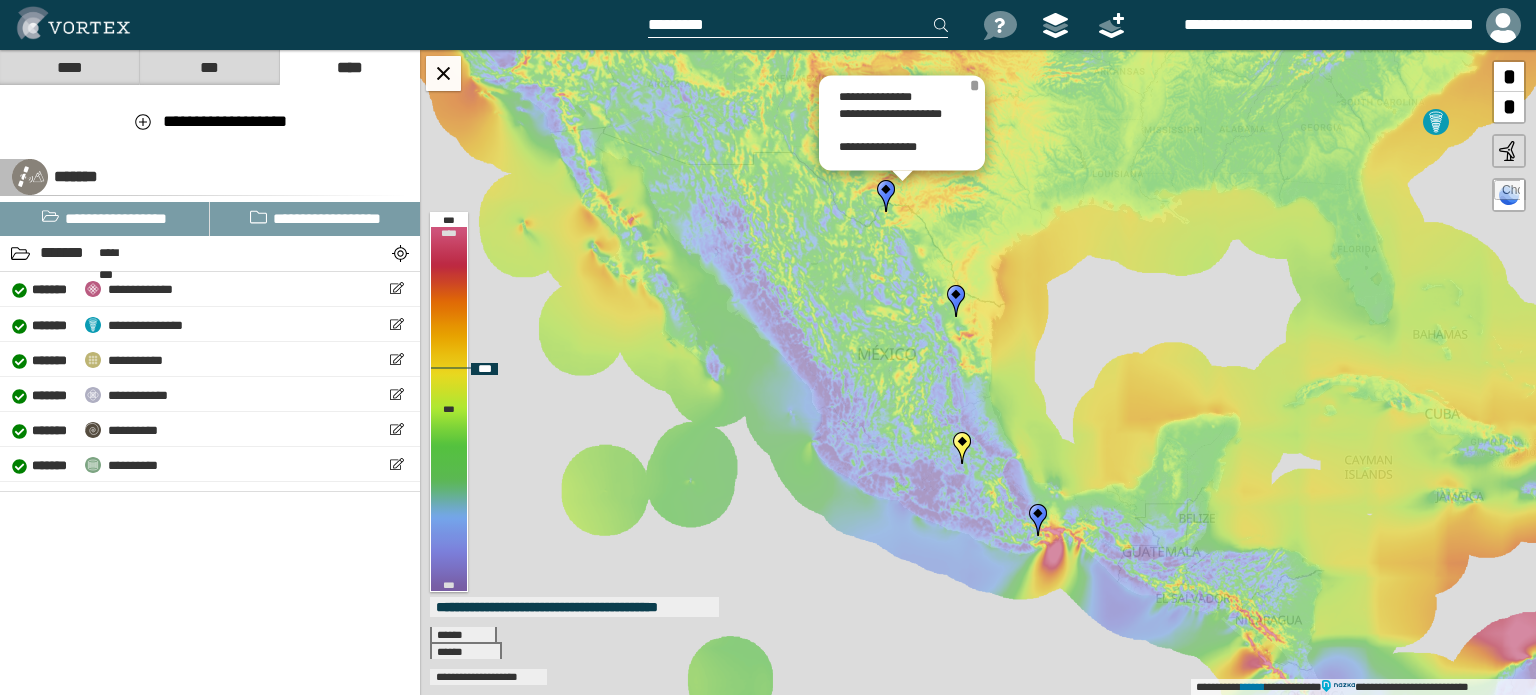 click on "*" at bounding box center (974, 85) 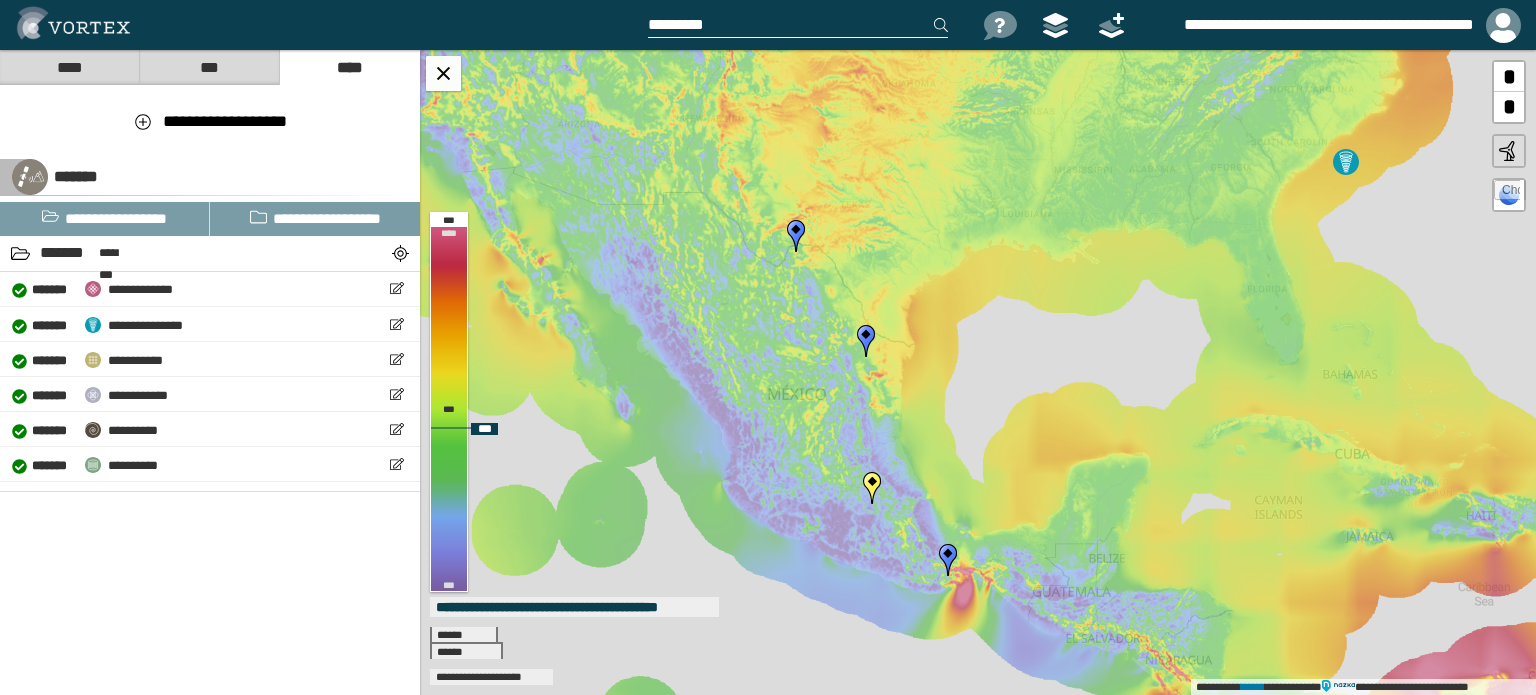 drag, startPoint x: 880, startPoint y: 395, endPoint x: 790, endPoint y: 435, distance: 98.48858 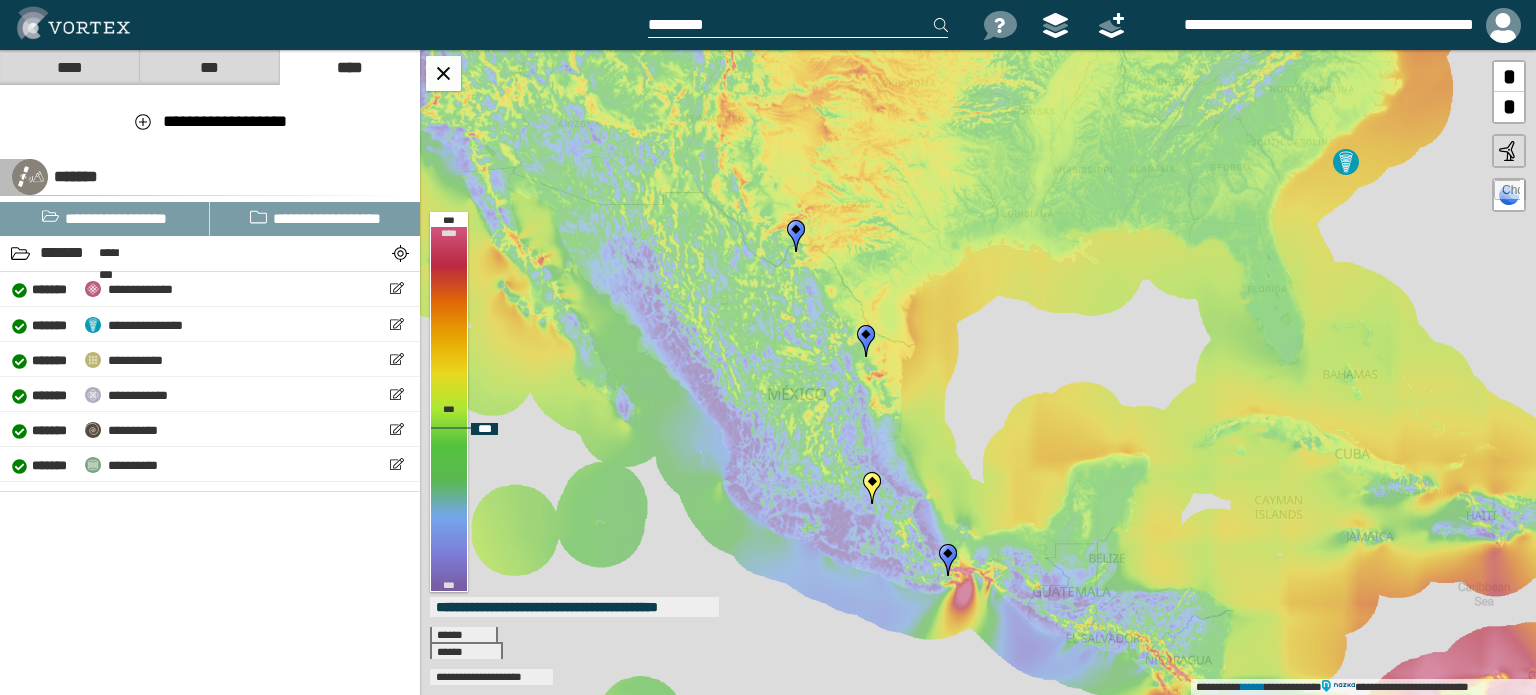 click on "**********" at bounding box center [978, 372] 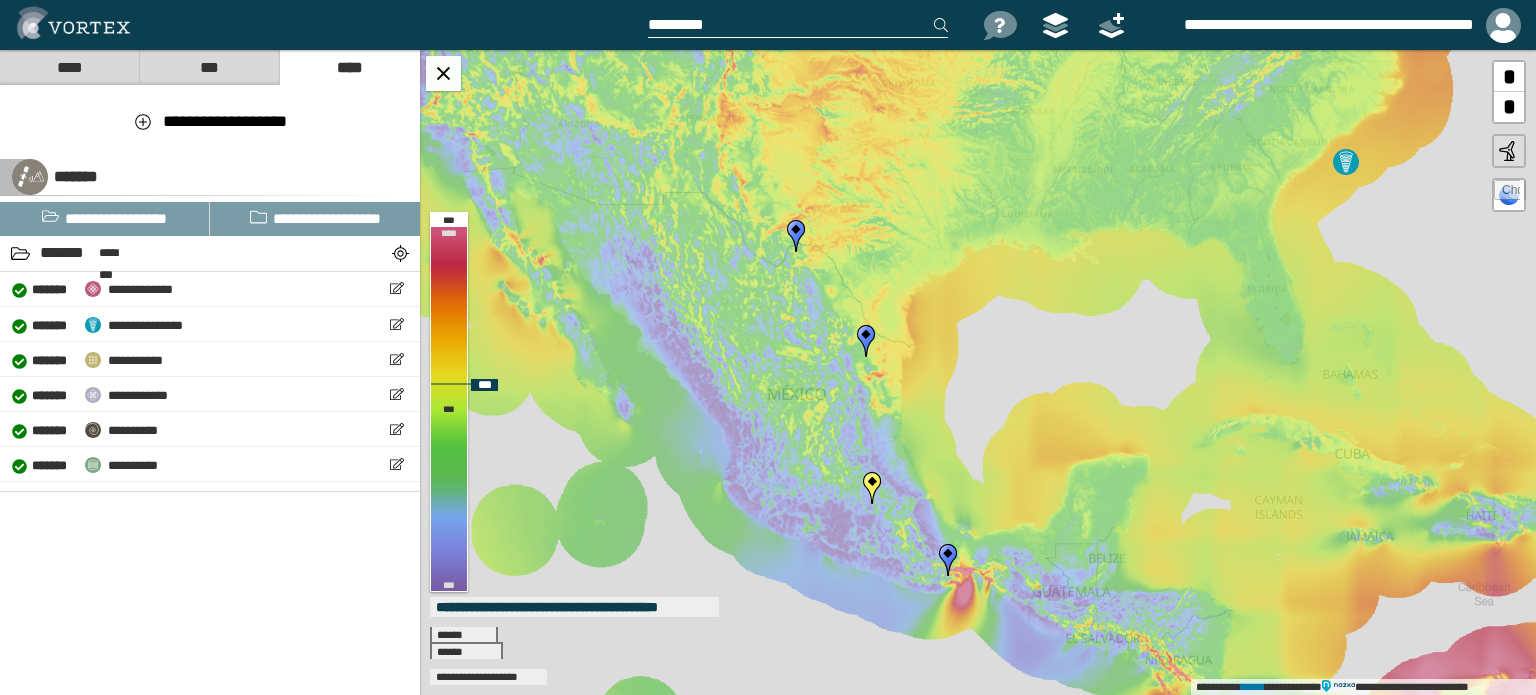 click on "**********" at bounding box center (978, 372) 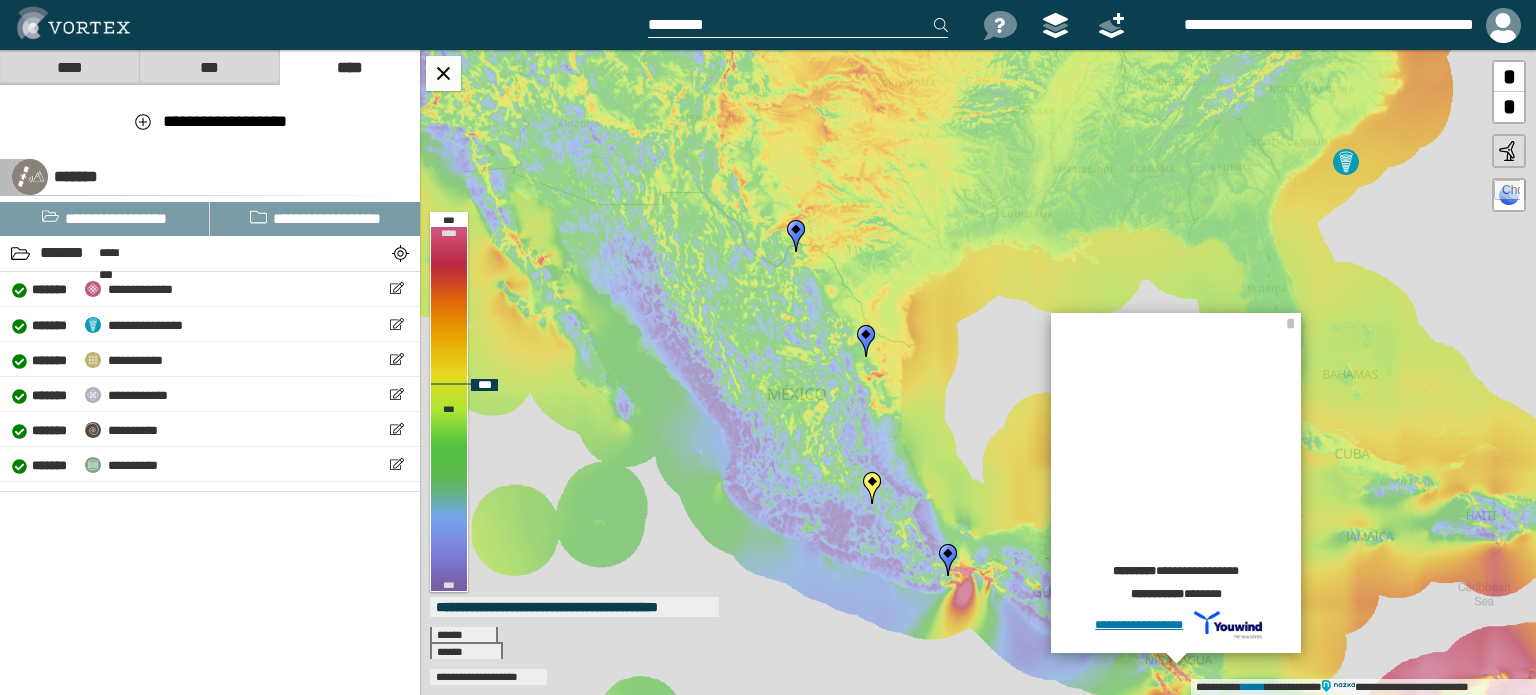 click on "**********" at bounding box center (978, 372) 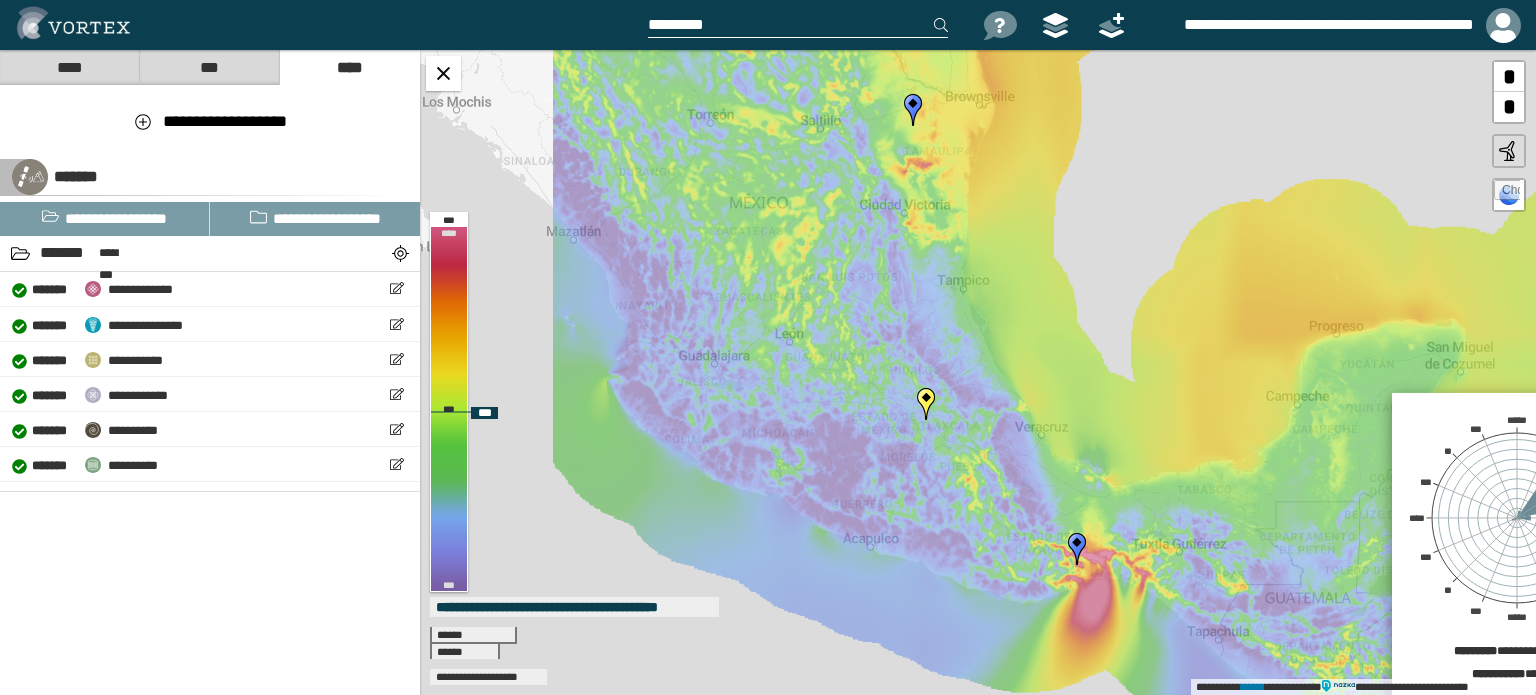 drag, startPoint x: 757, startPoint y: 307, endPoint x: 1098, endPoint y: 387, distance: 350.25848 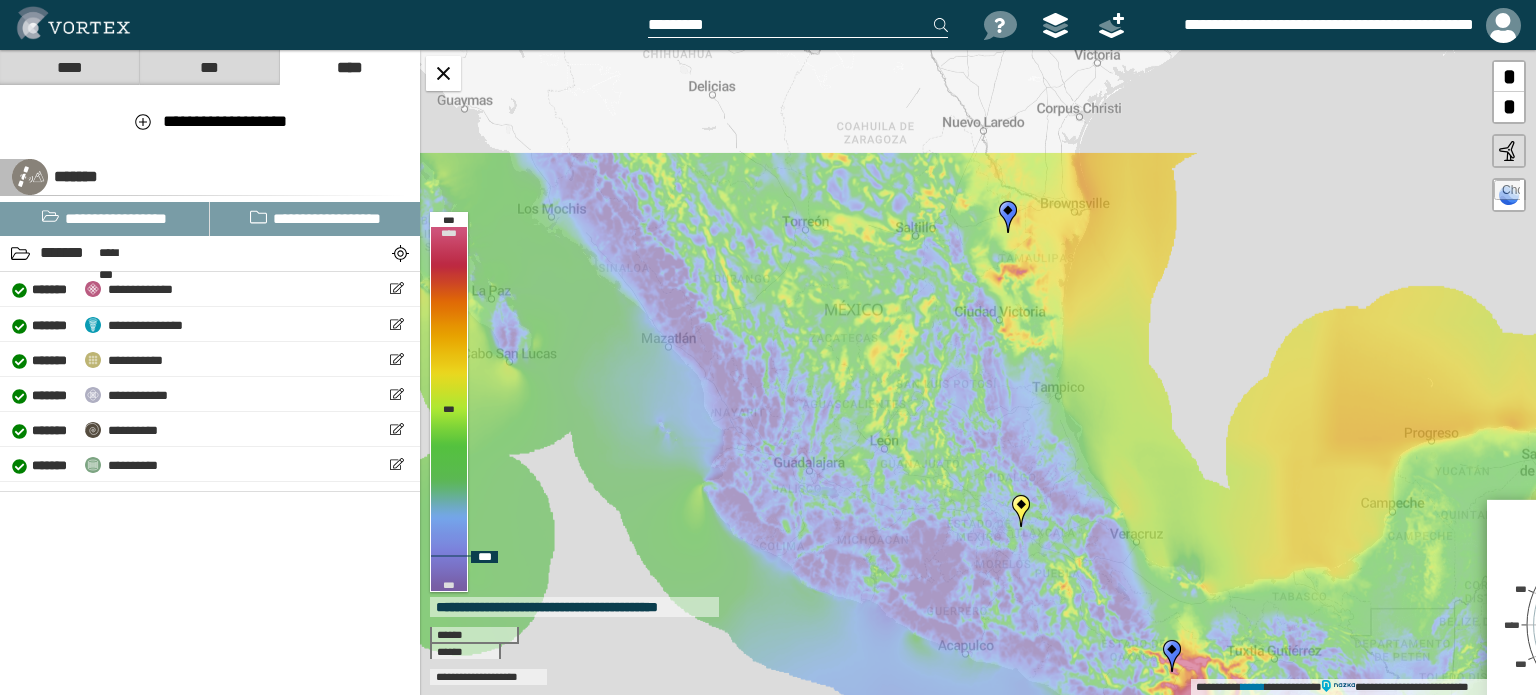 drag, startPoint x: 1012, startPoint y: 444, endPoint x: 1105, endPoint y: 552, distance: 142.52368 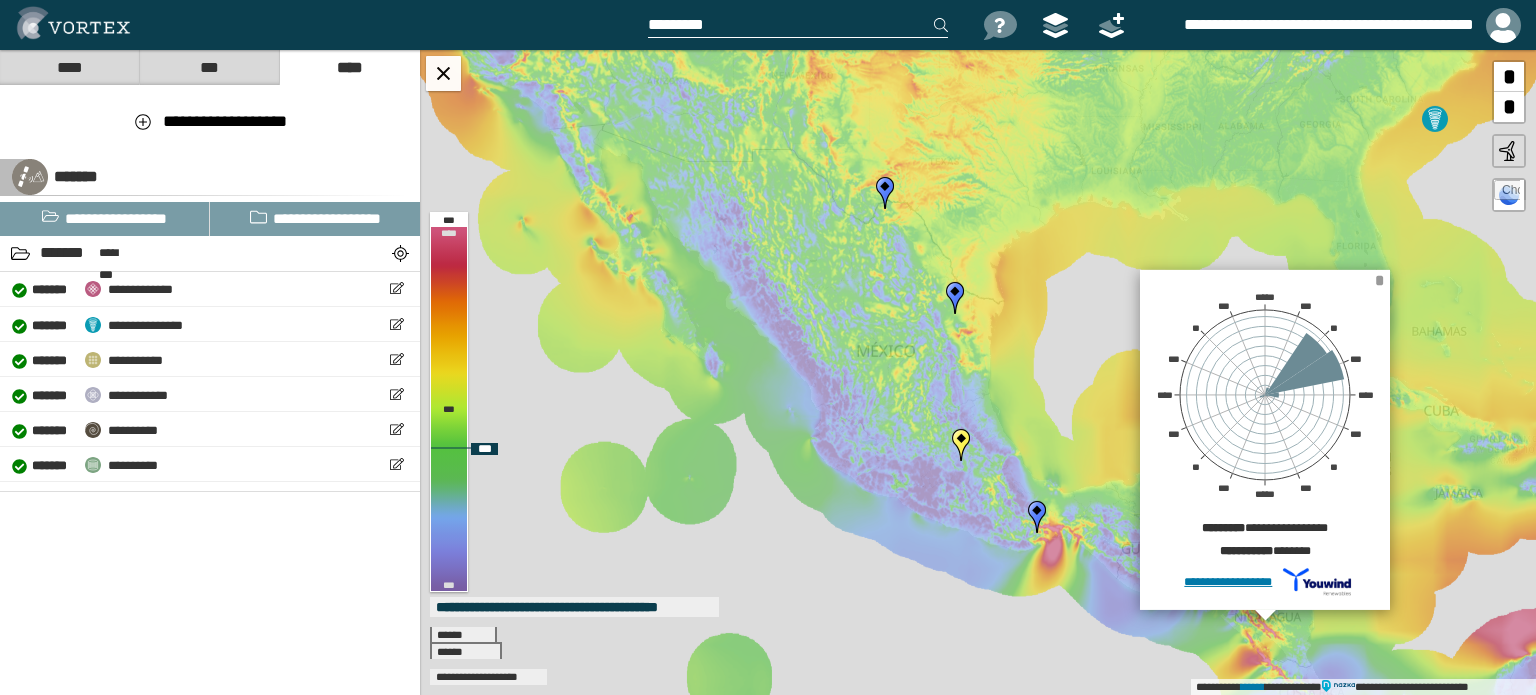 click on "*" at bounding box center (1379, 280) 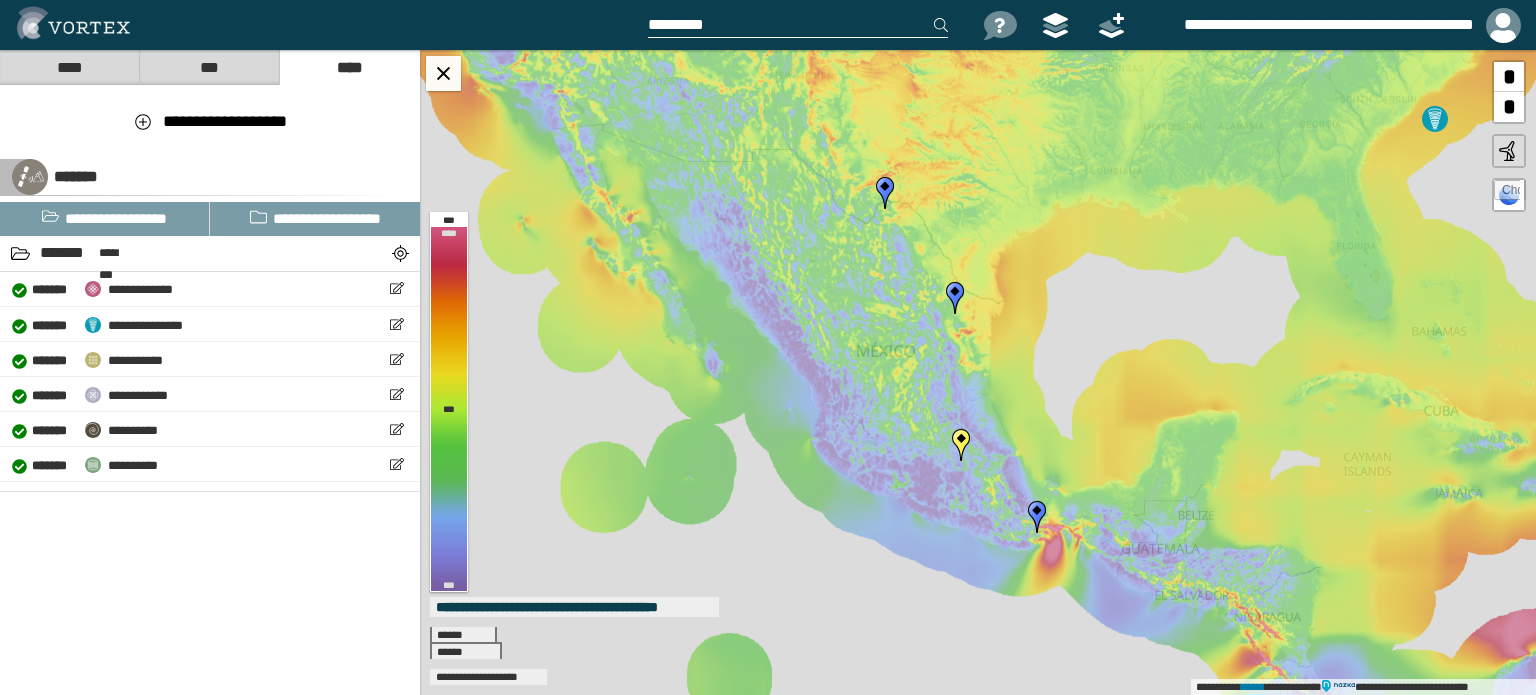 click at bounding box center (1507, 193) 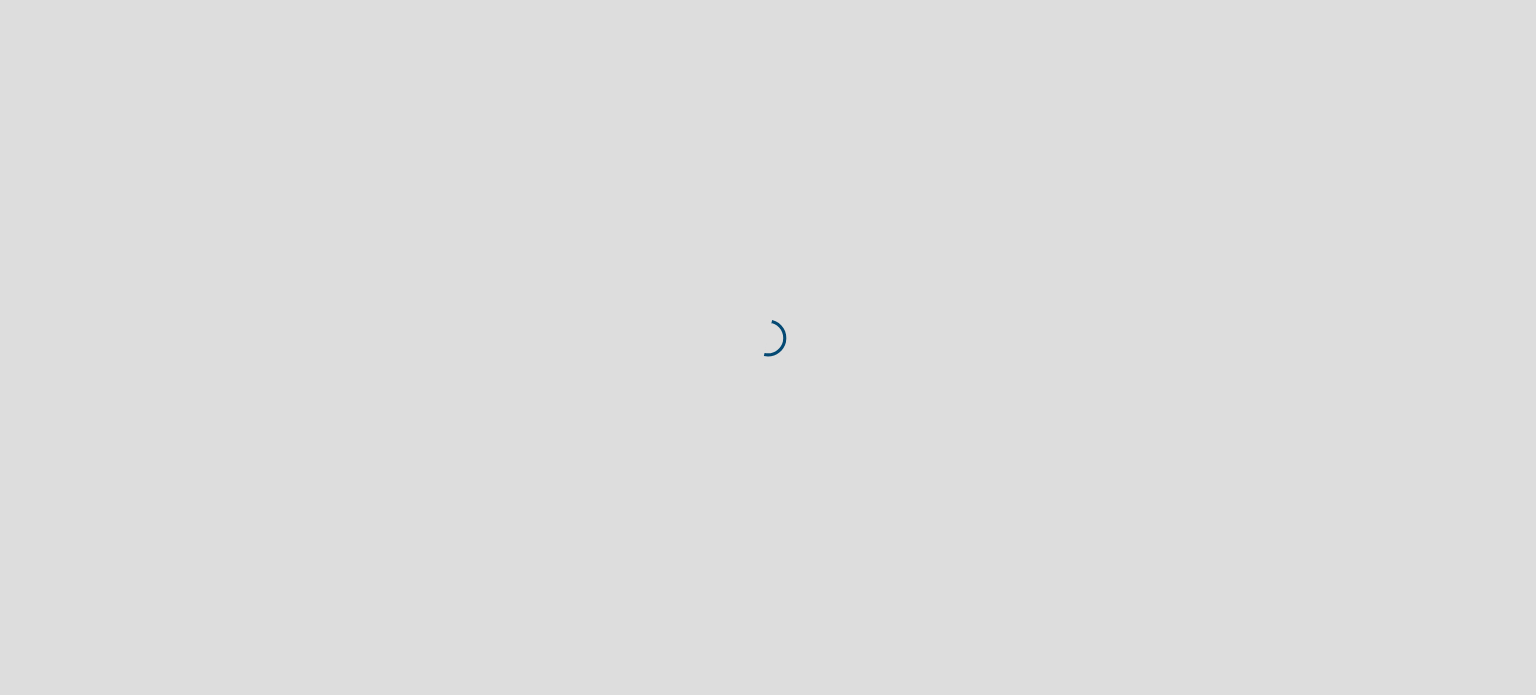 scroll, scrollTop: 0, scrollLeft: 0, axis: both 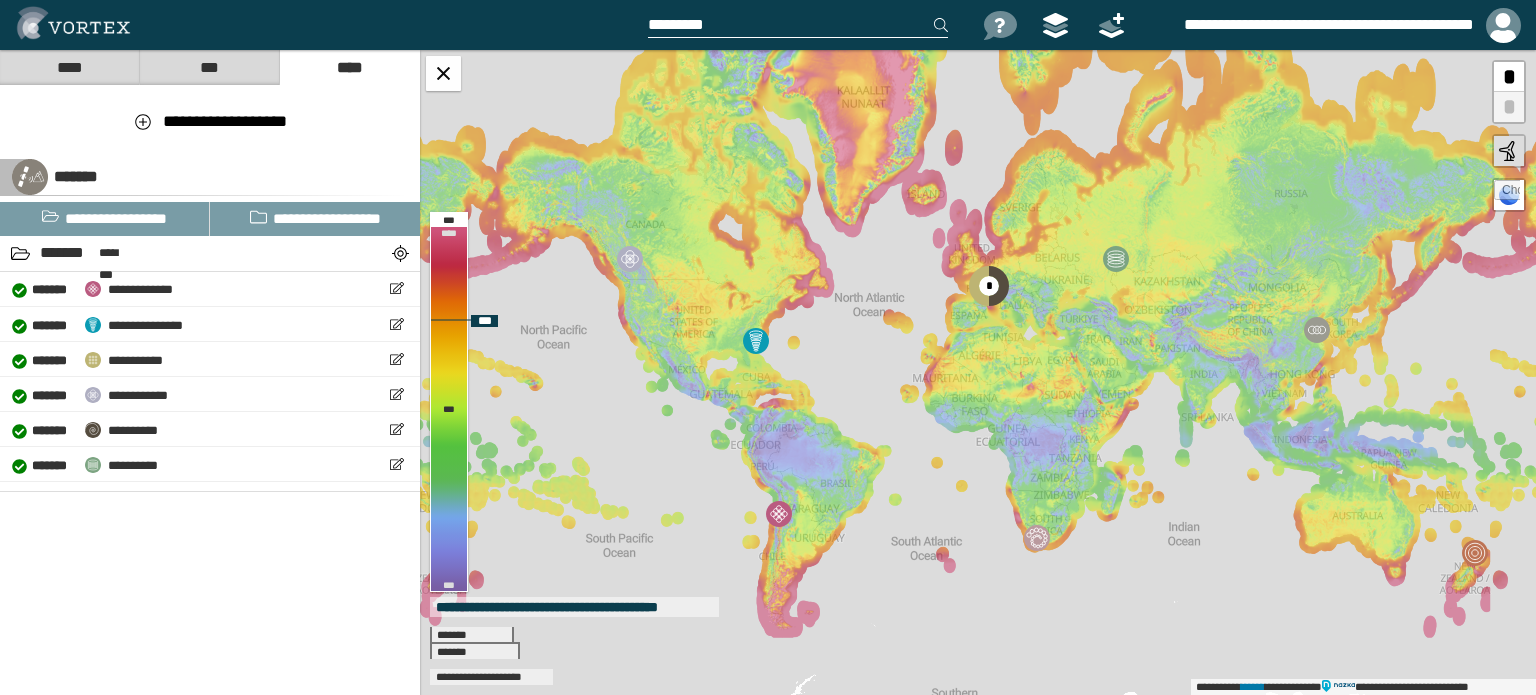 click at bounding box center [1507, 193] 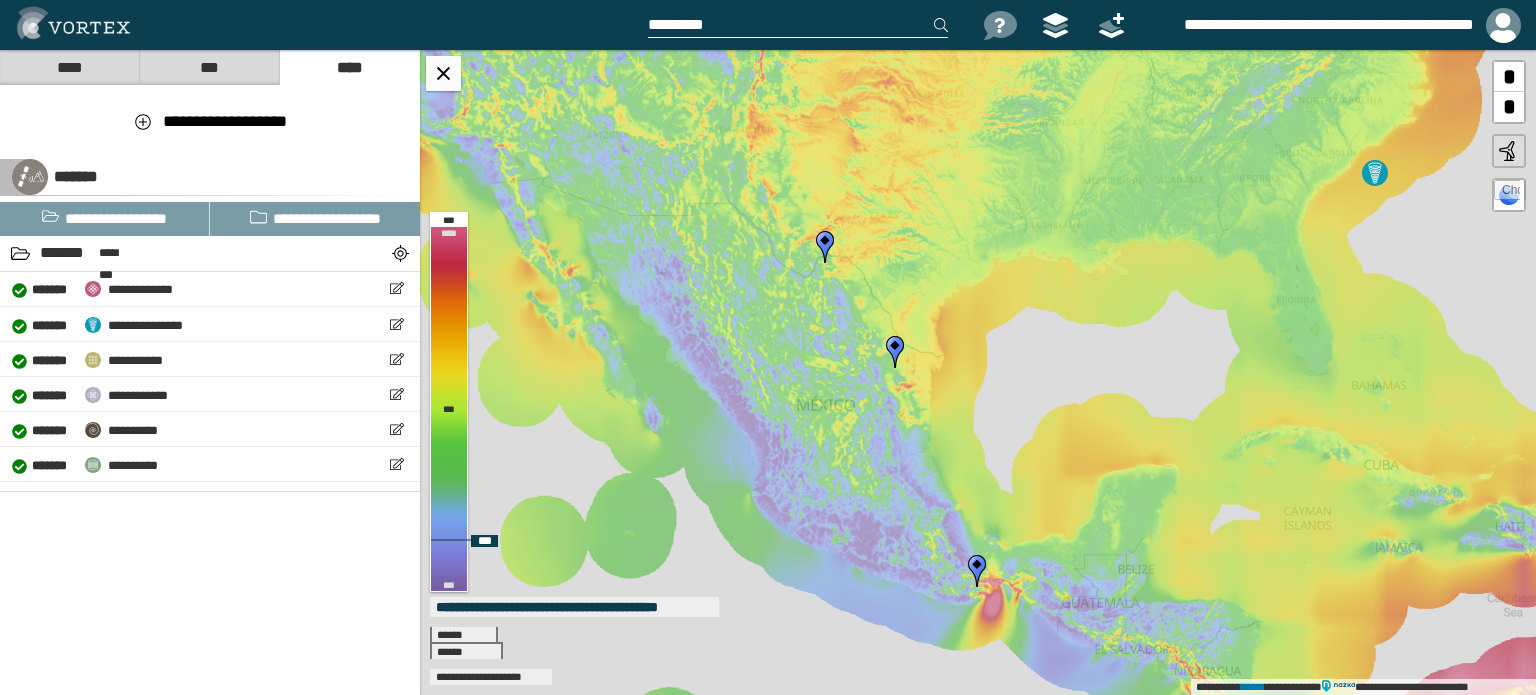 drag, startPoint x: 765, startPoint y: 299, endPoint x: 704, endPoint y: 350, distance: 79.51101 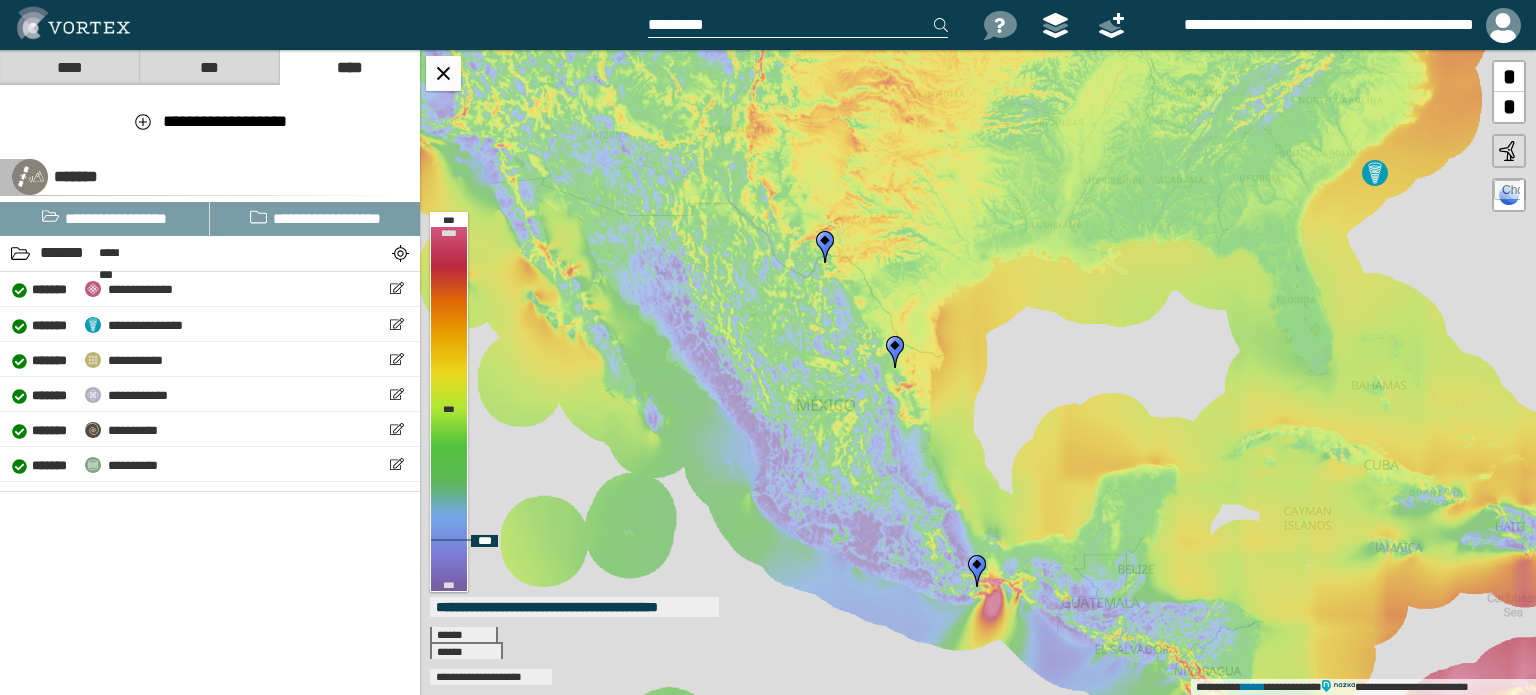 click on "**********" at bounding box center (978, 372) 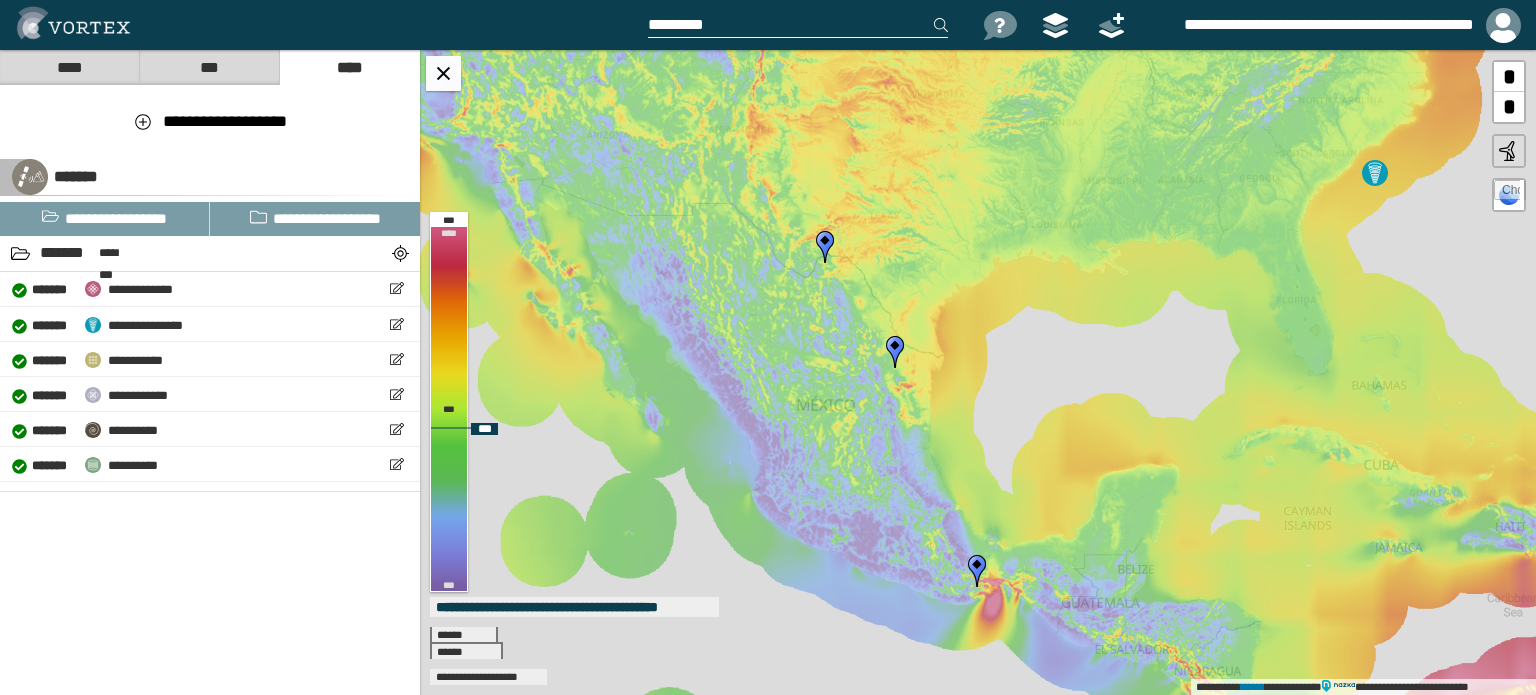 click on "**********" at bounding box center (978, 372) 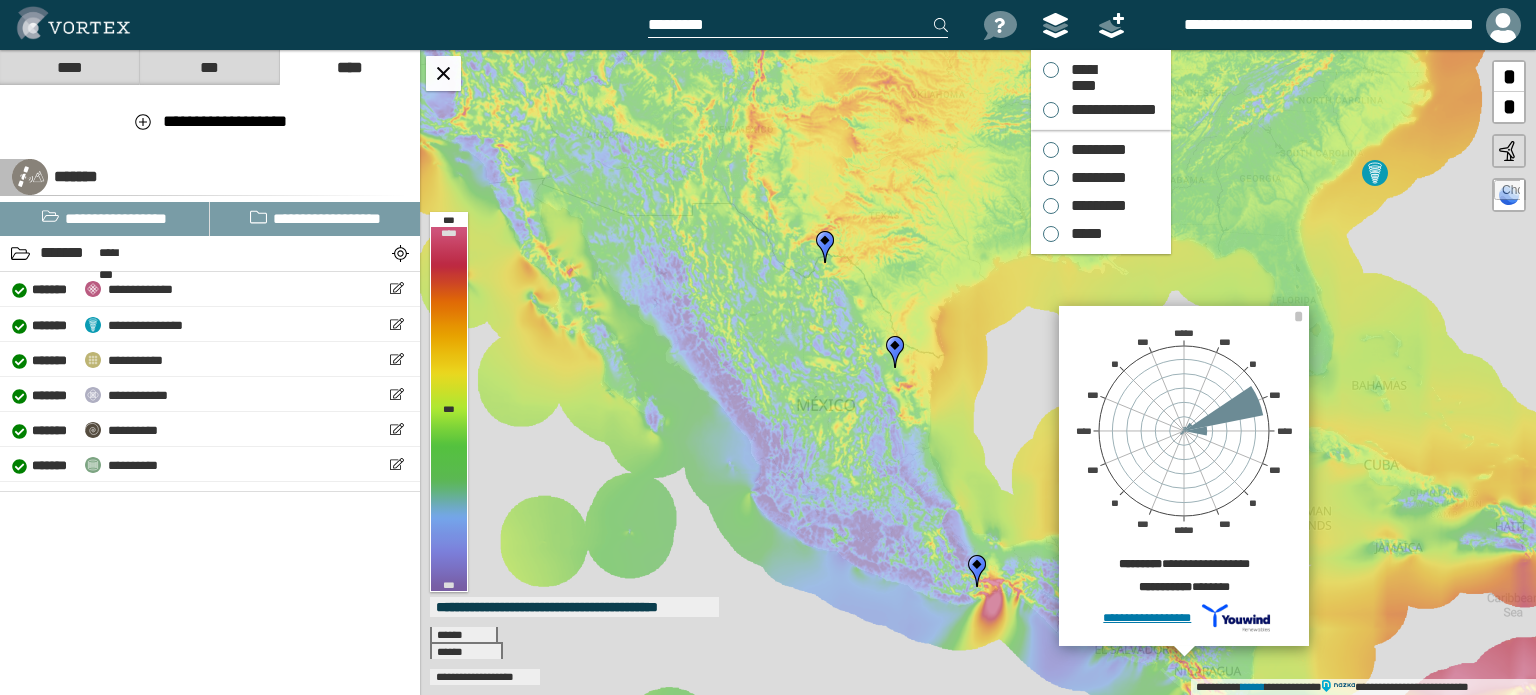 click at bounding box center (1056, 25) 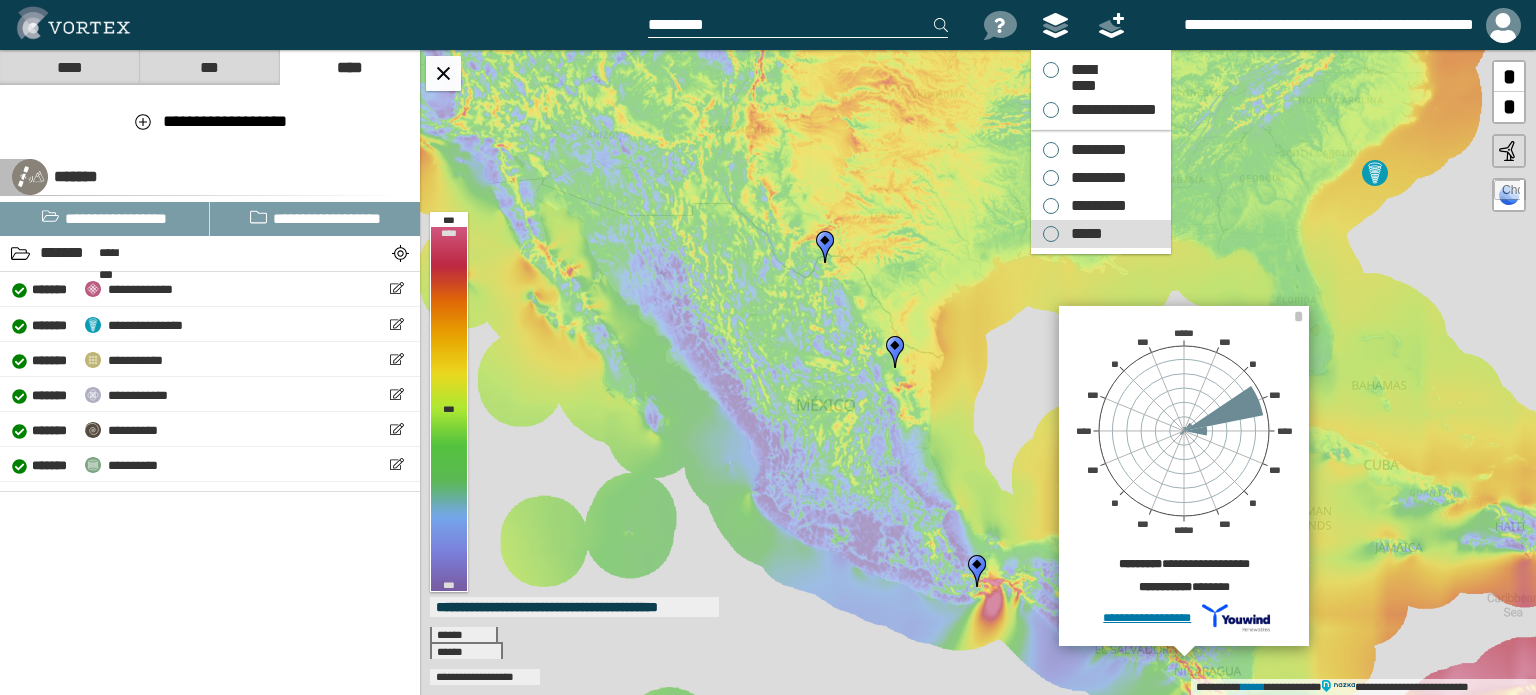 click on "*****" at bounding box center [1073, 234] 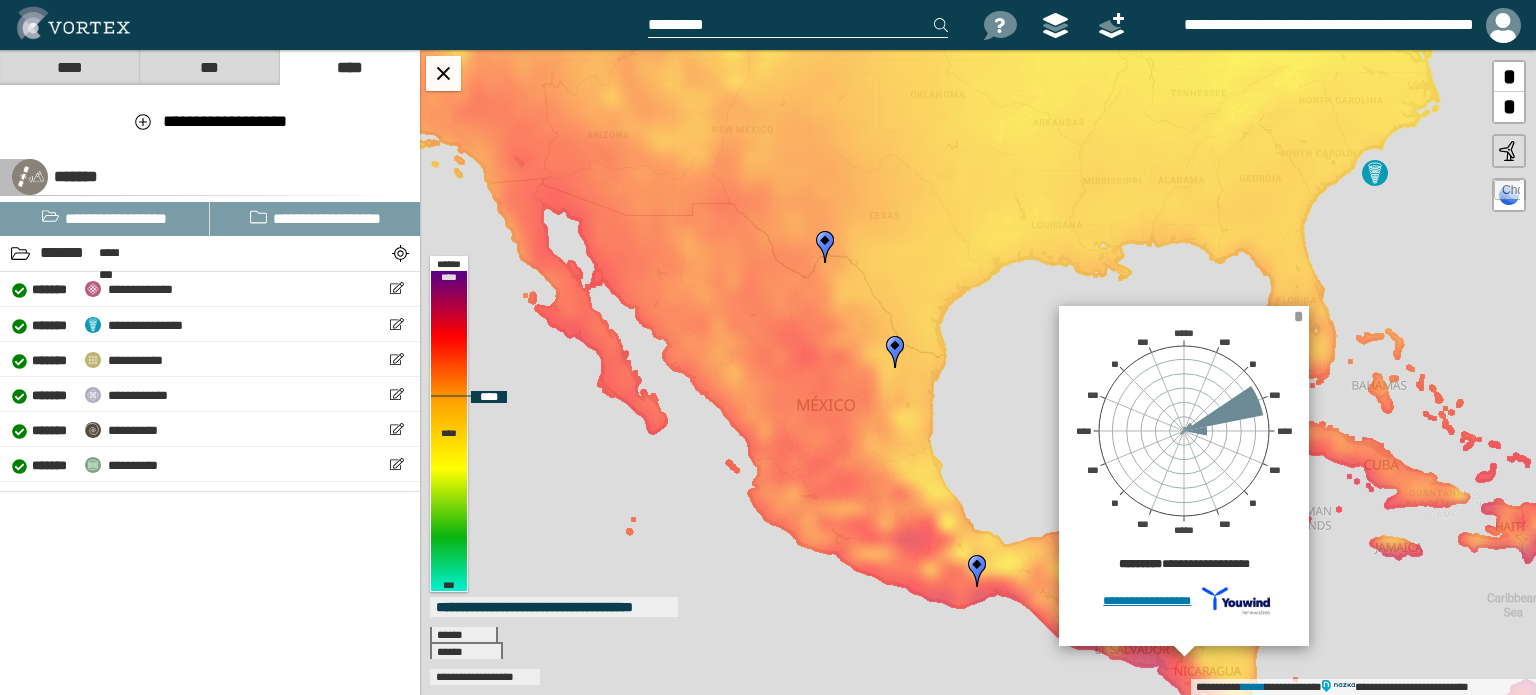 click on "*" at bounding box center (1298, 316) 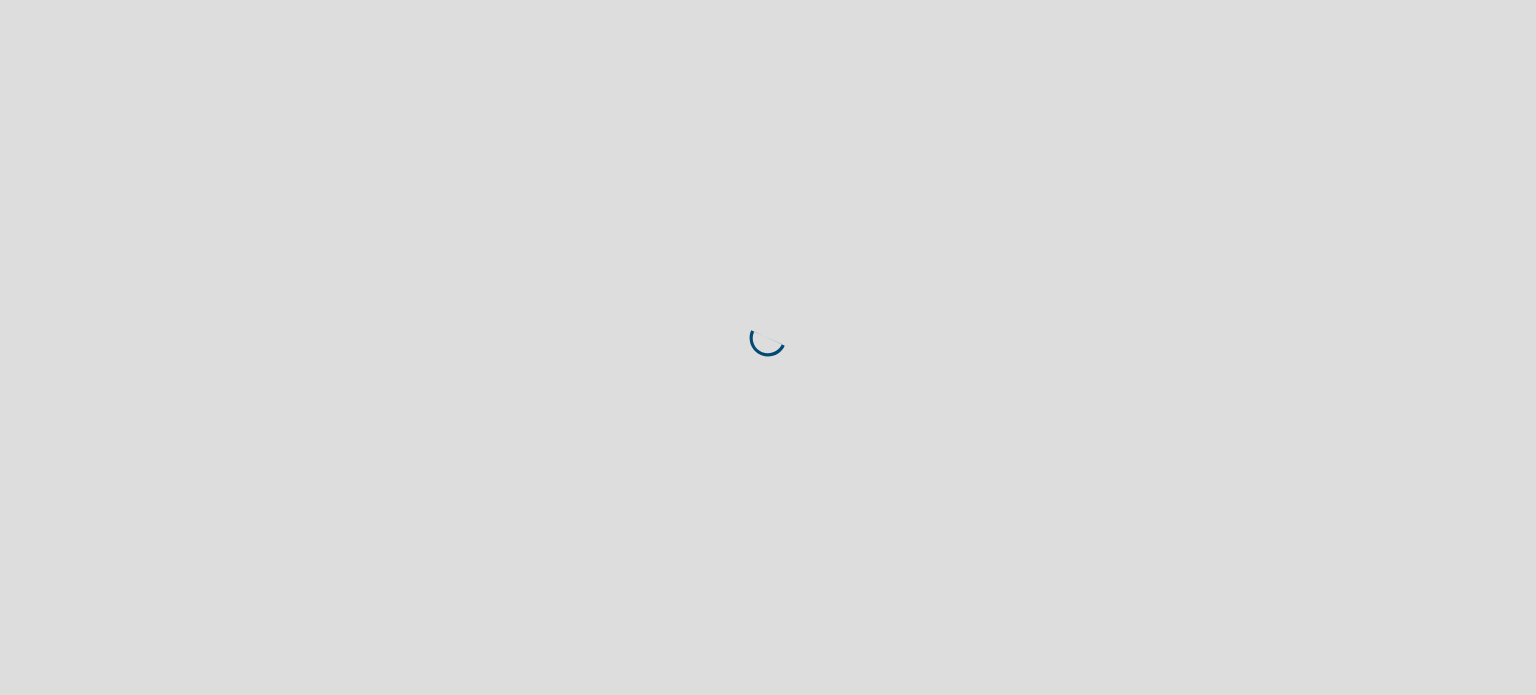 scroll, scrollTop: 0, scrollLeft: 0, axis: both 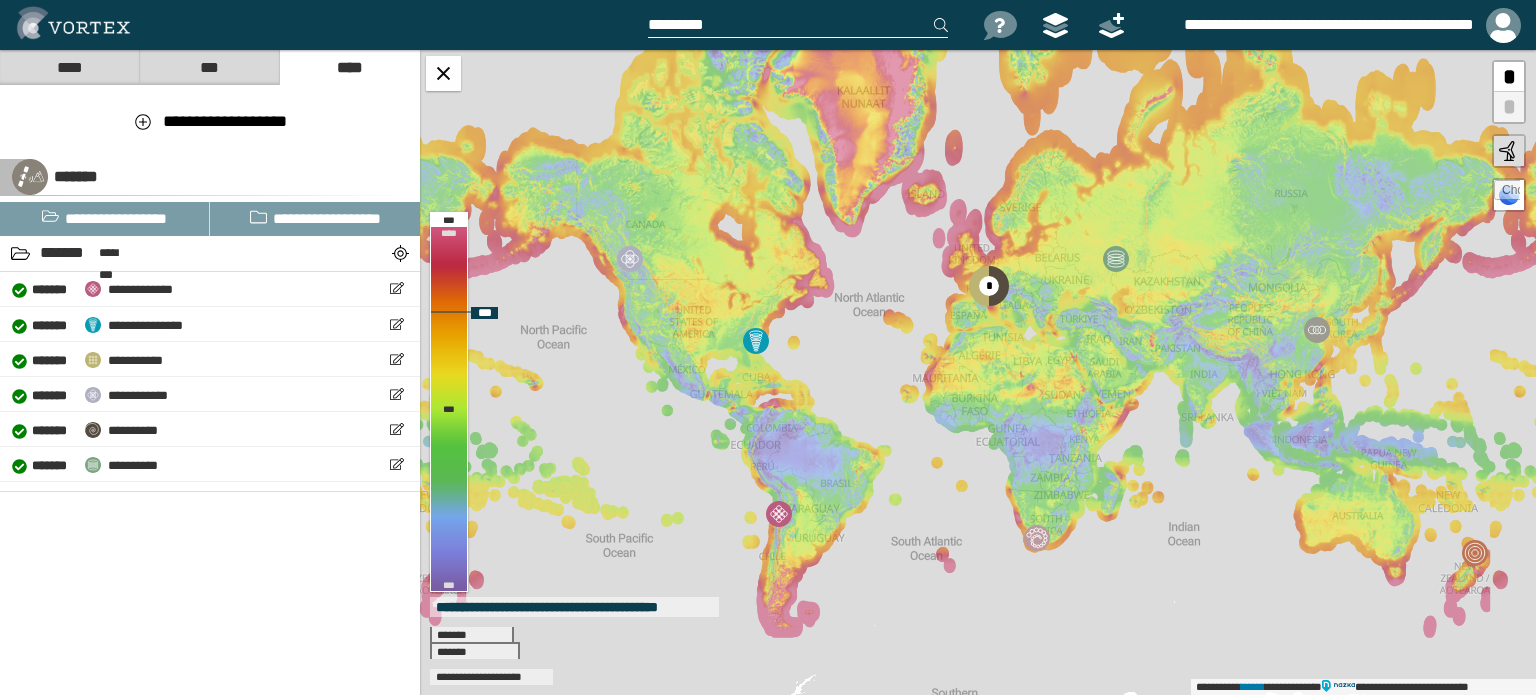 click at bounding box center (1507, 193) 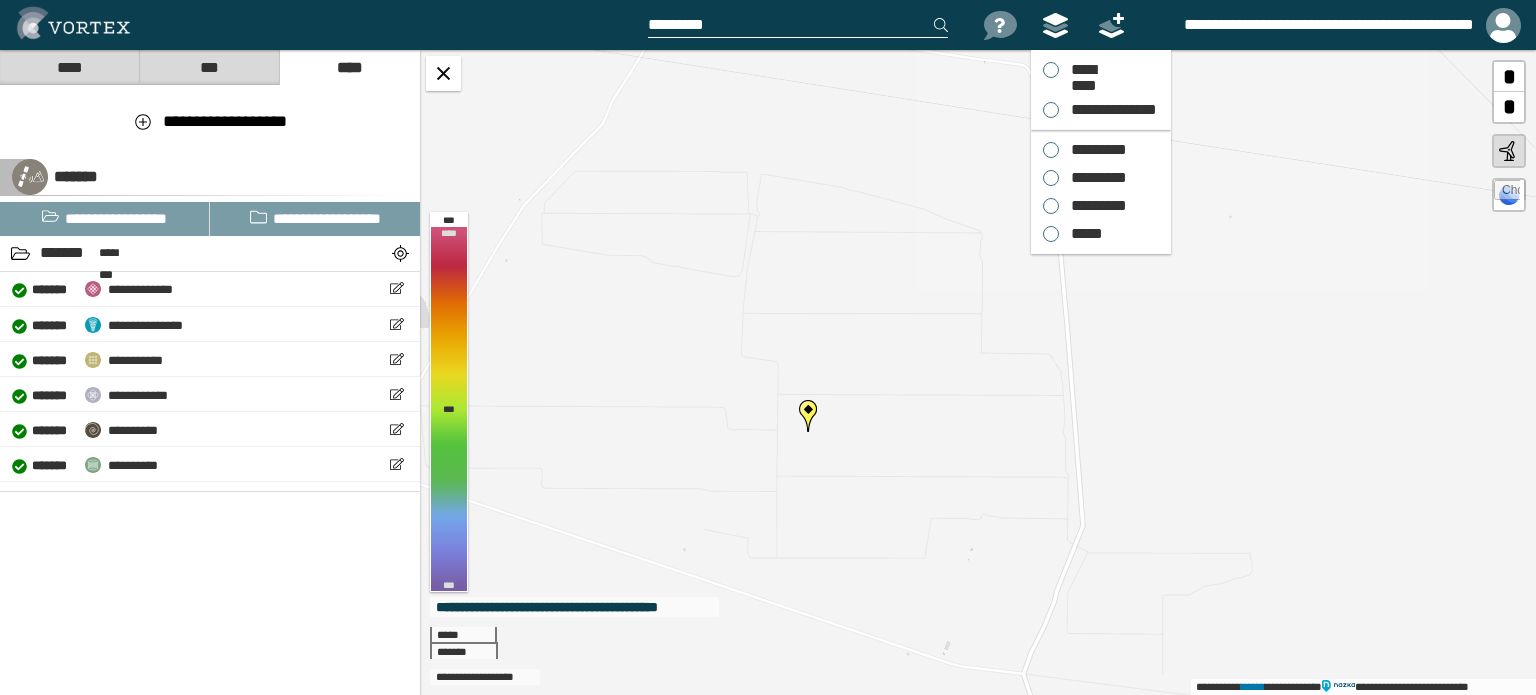 click at bounding box center [1056, 25] 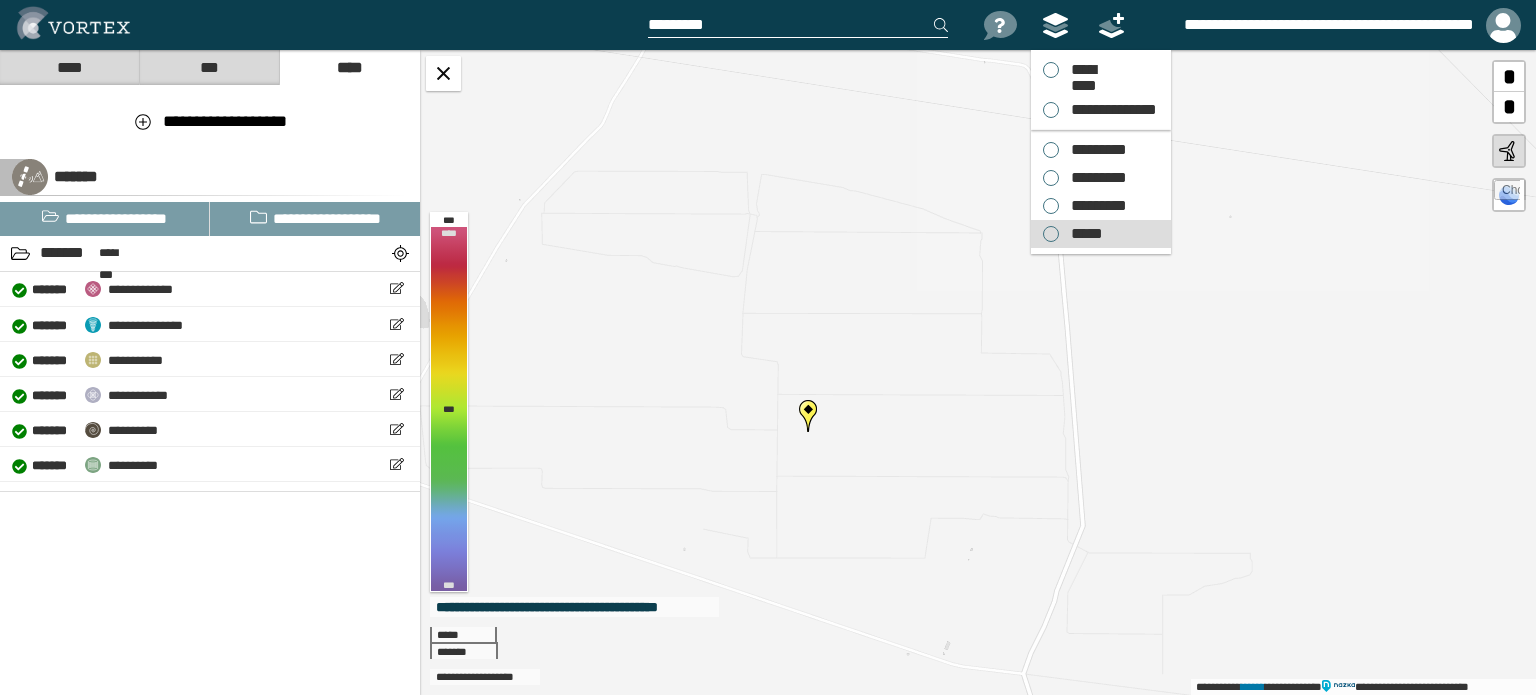 click on "*****" at bounding box center [1073, 234] 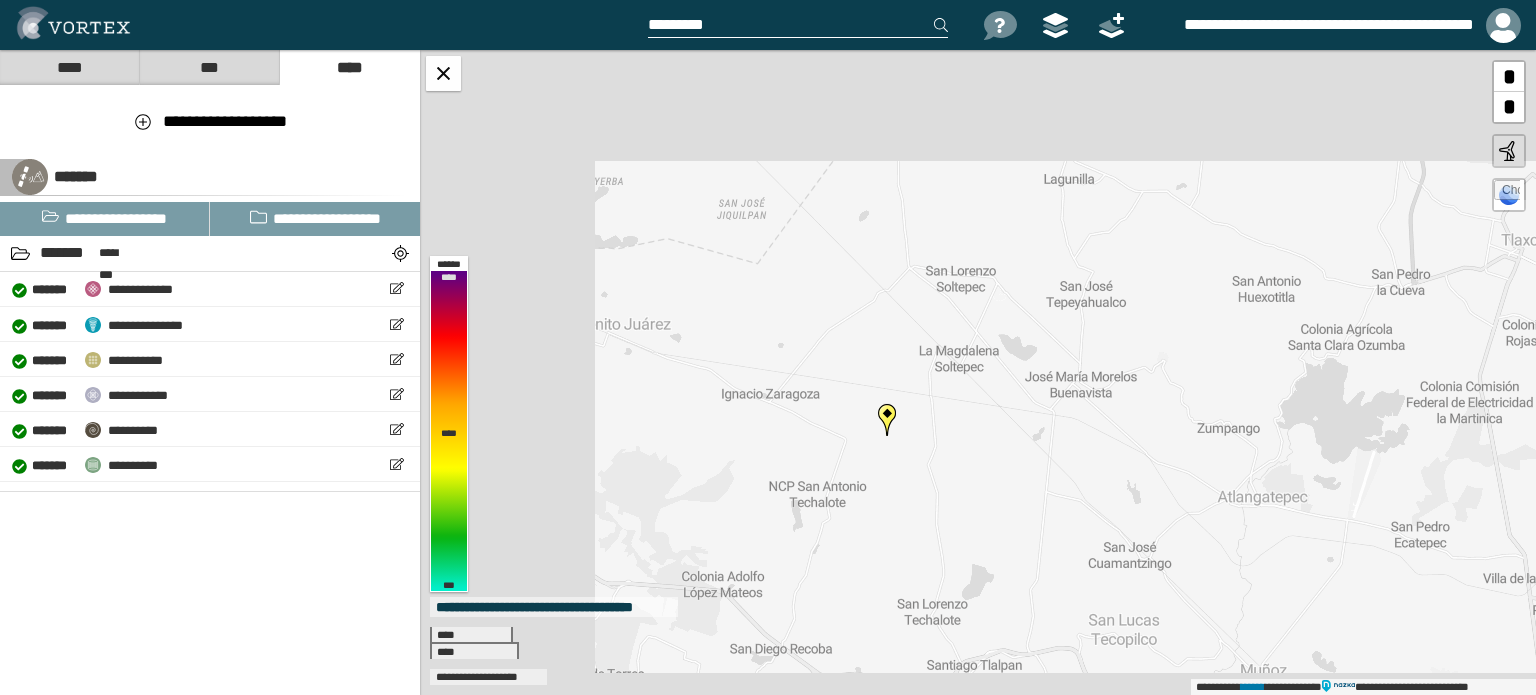 drag, startPoint x: 564, startPoint y: 306, endPoint x: 780, endPoint y: 427, distance: 247.5823 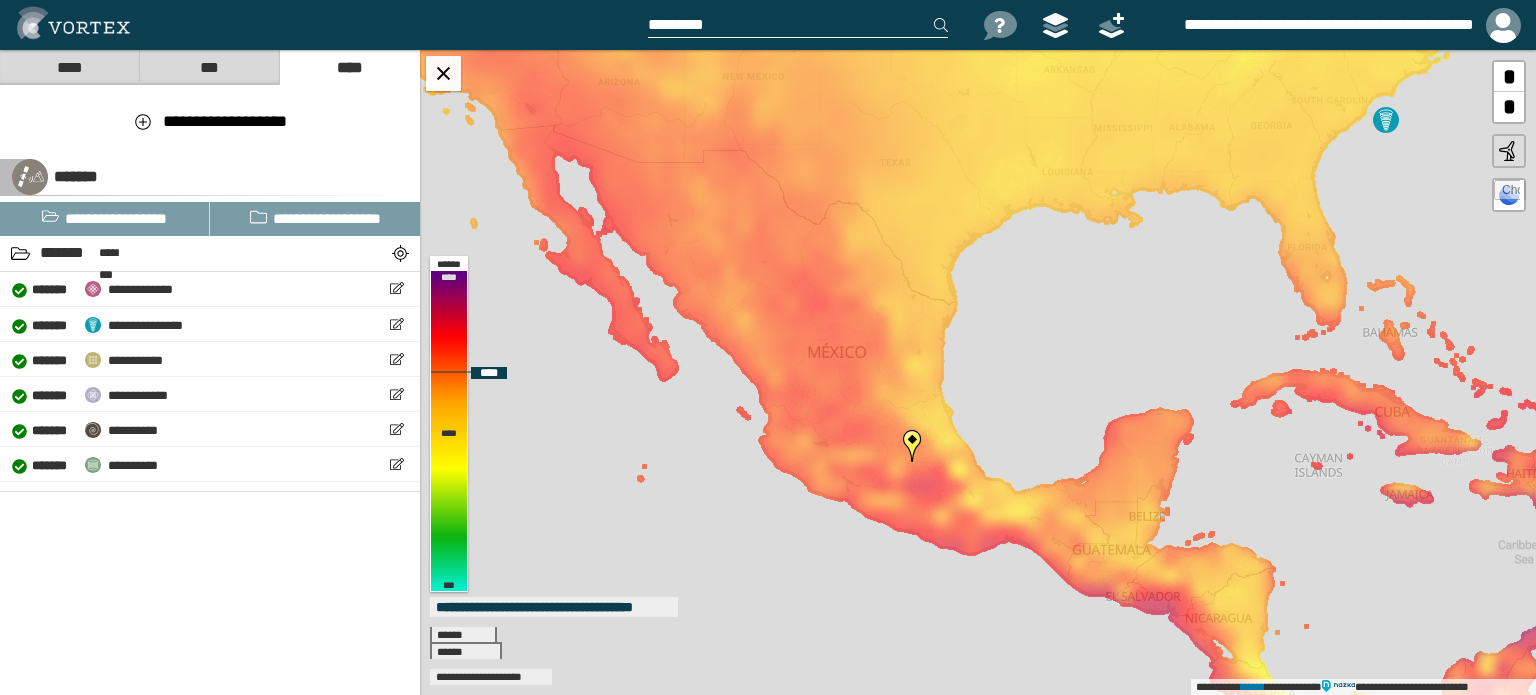 drag, startPoint x: 724, startPoint y: 371, endPoint x: 774, endPoint y: 371, distance: 50 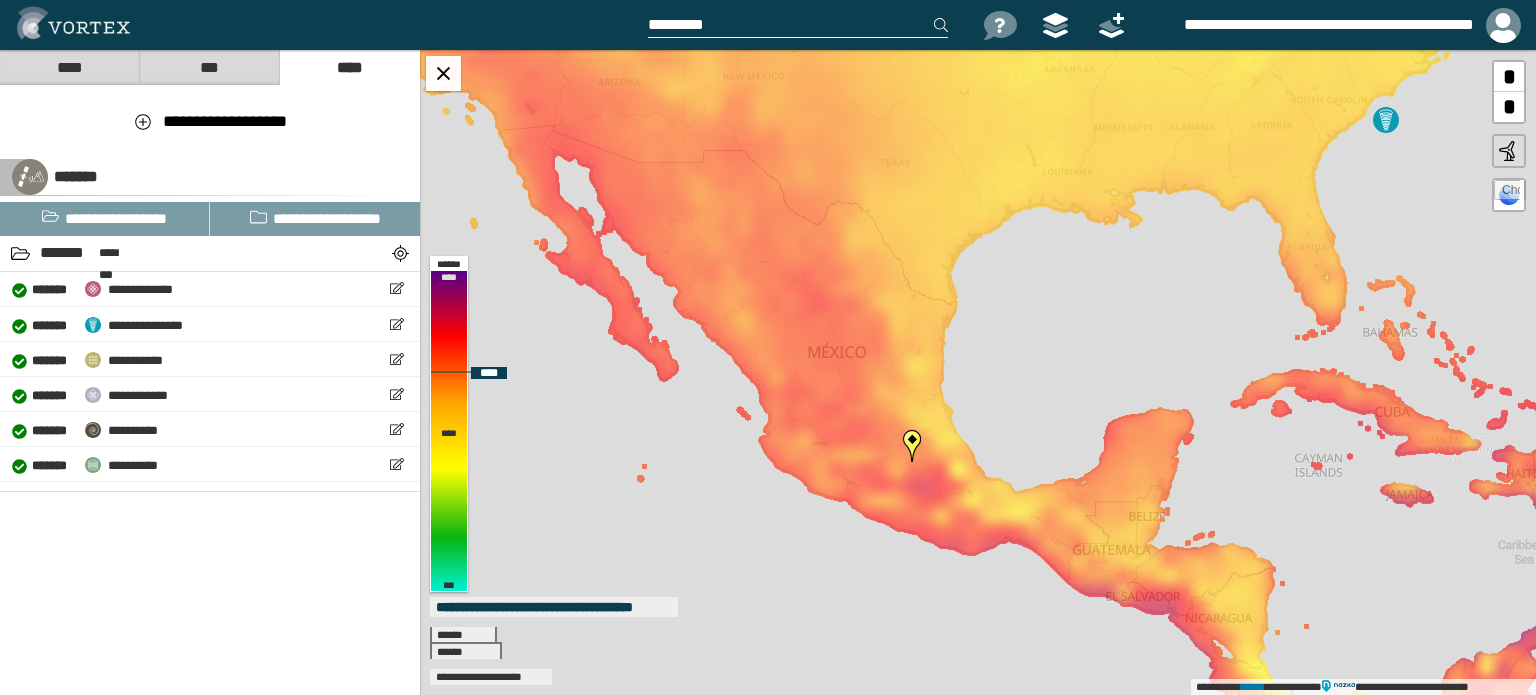click on "**********" at bounding box center (978, 372) 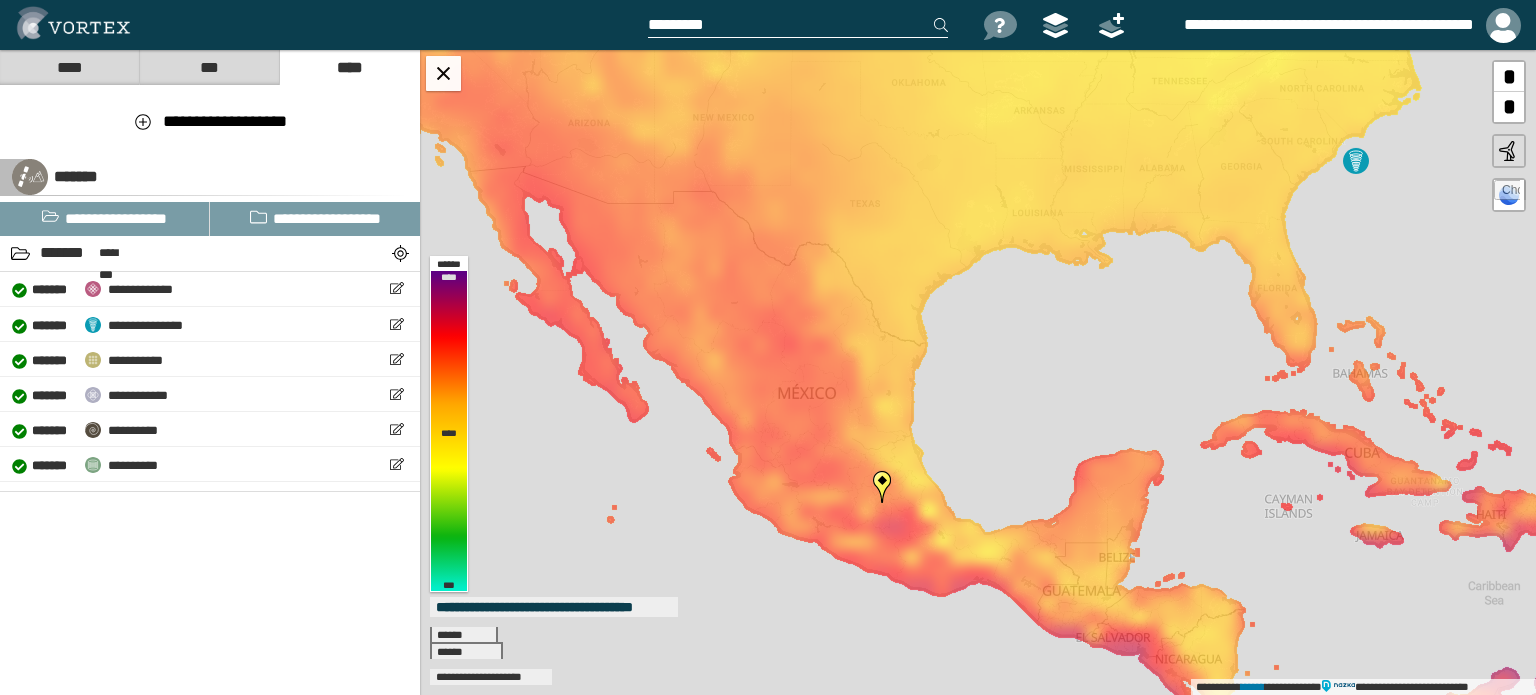 drag, startPoint x: 534, startPoint y: 270, endPoint x: 504, endPoint y: 311, distance: 50.803543 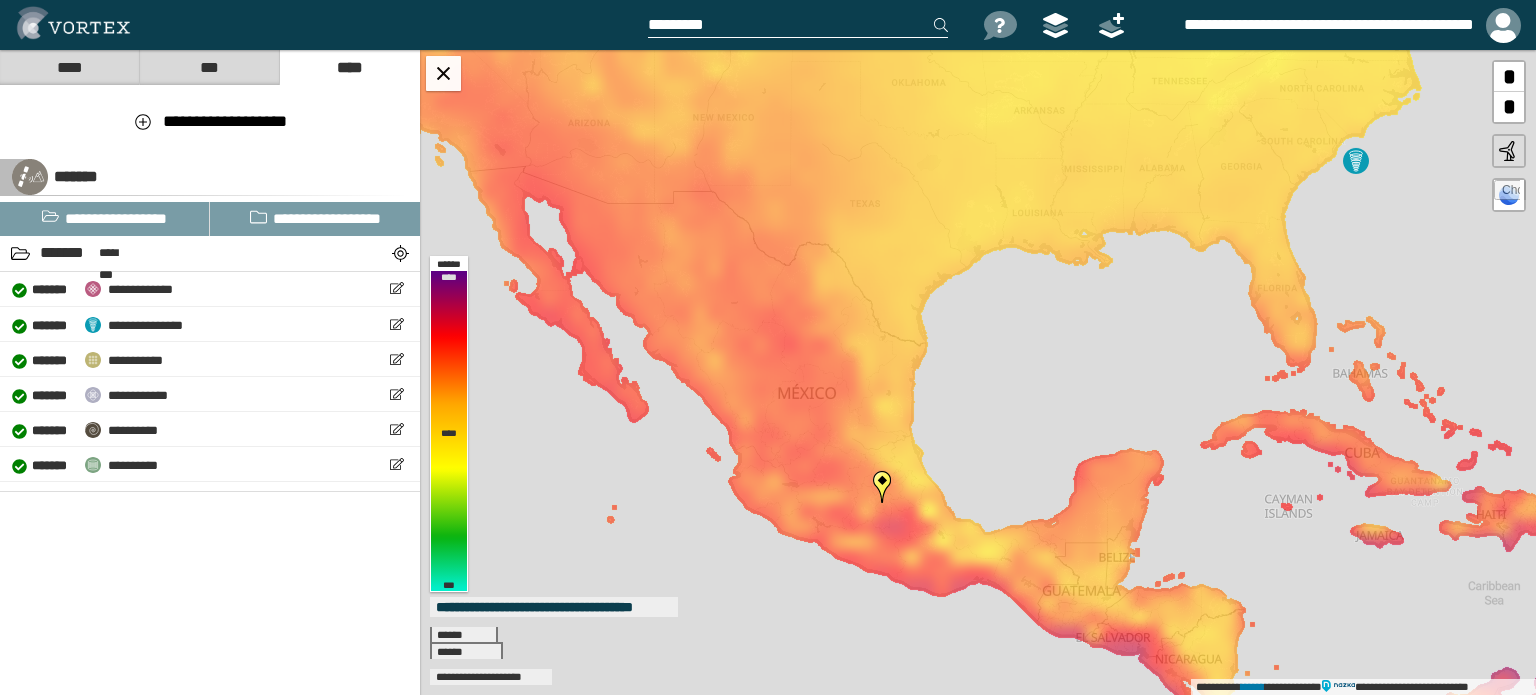 click on "**********" at bounding box center [978, 372] 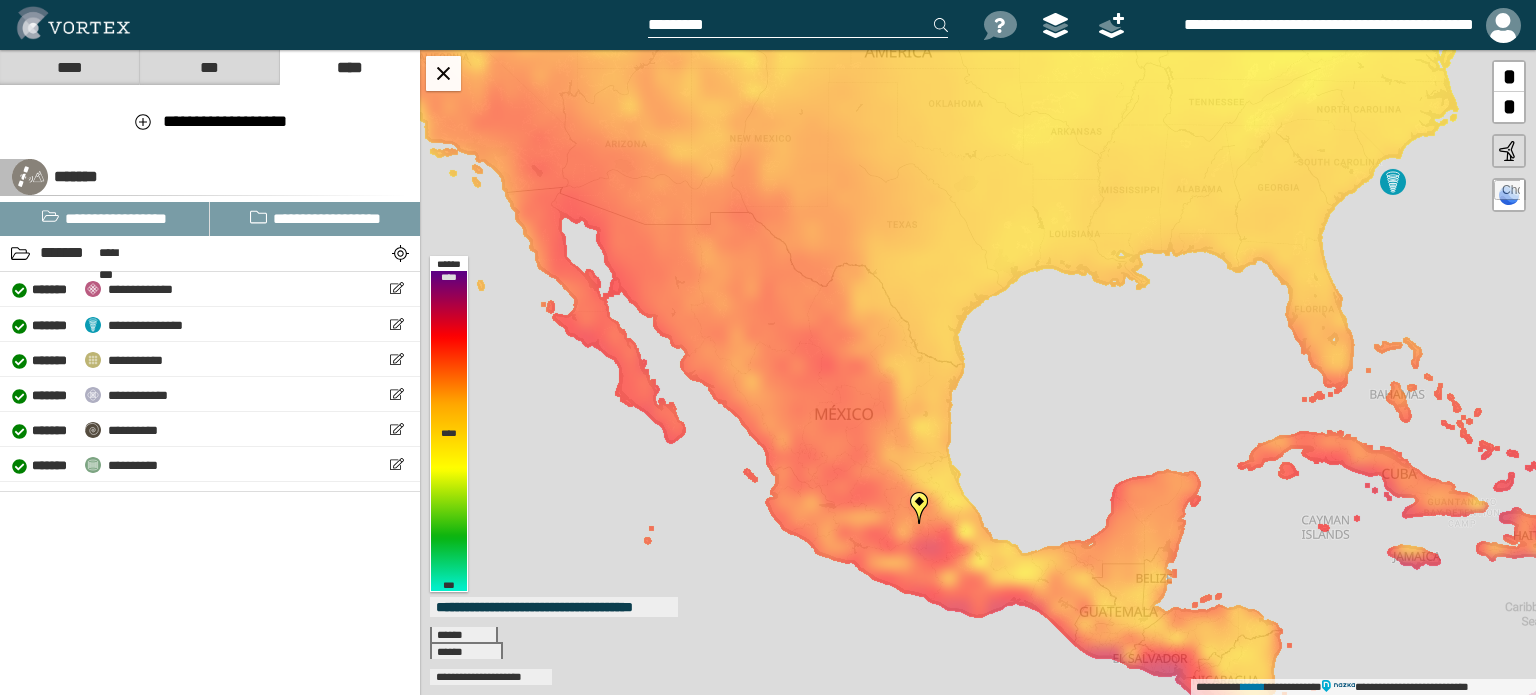 drag, startPoint x: 504, startPoint y: 311, endPoint x: 541, endPoint y: 332, distance: 42.544094 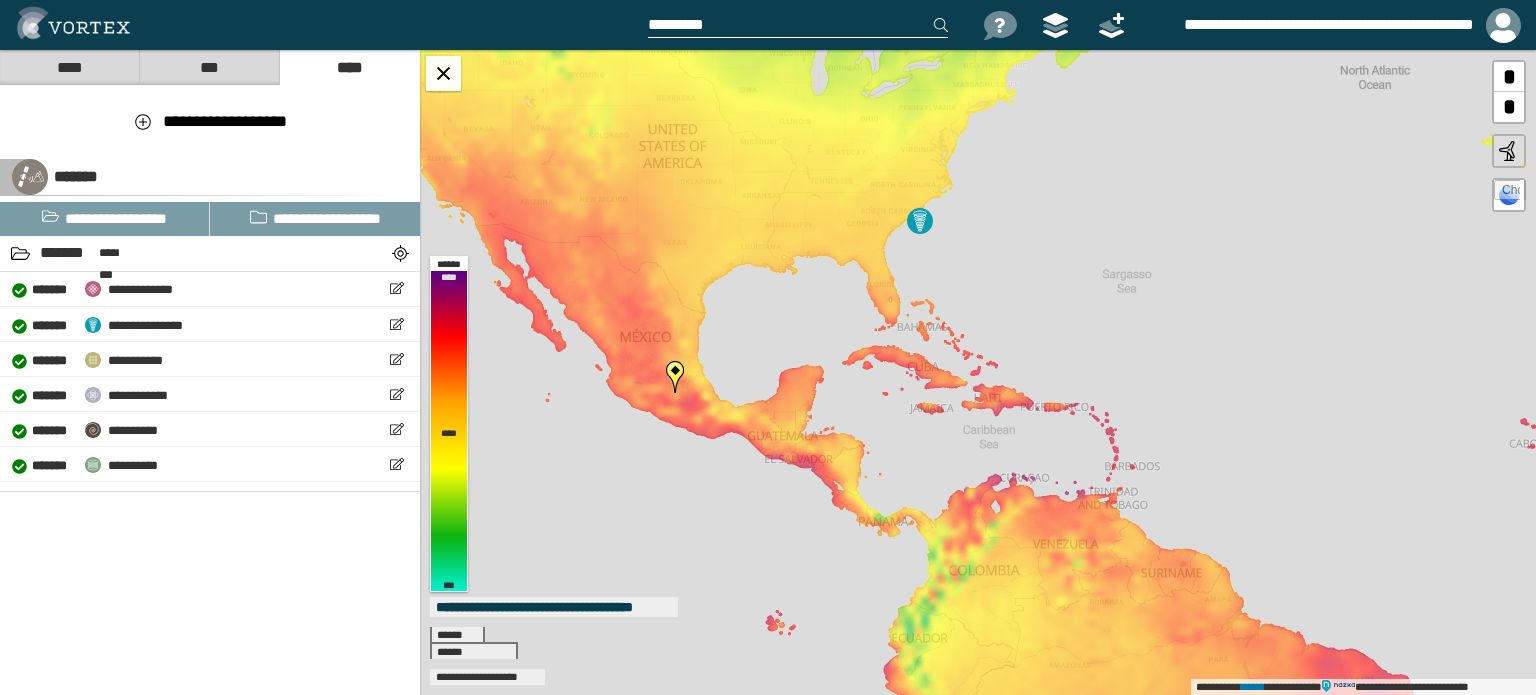 drag, startPoint x: 568, startPoint y: 378, endPoint x: 547, endPoint y: 368, distance: 23.259407 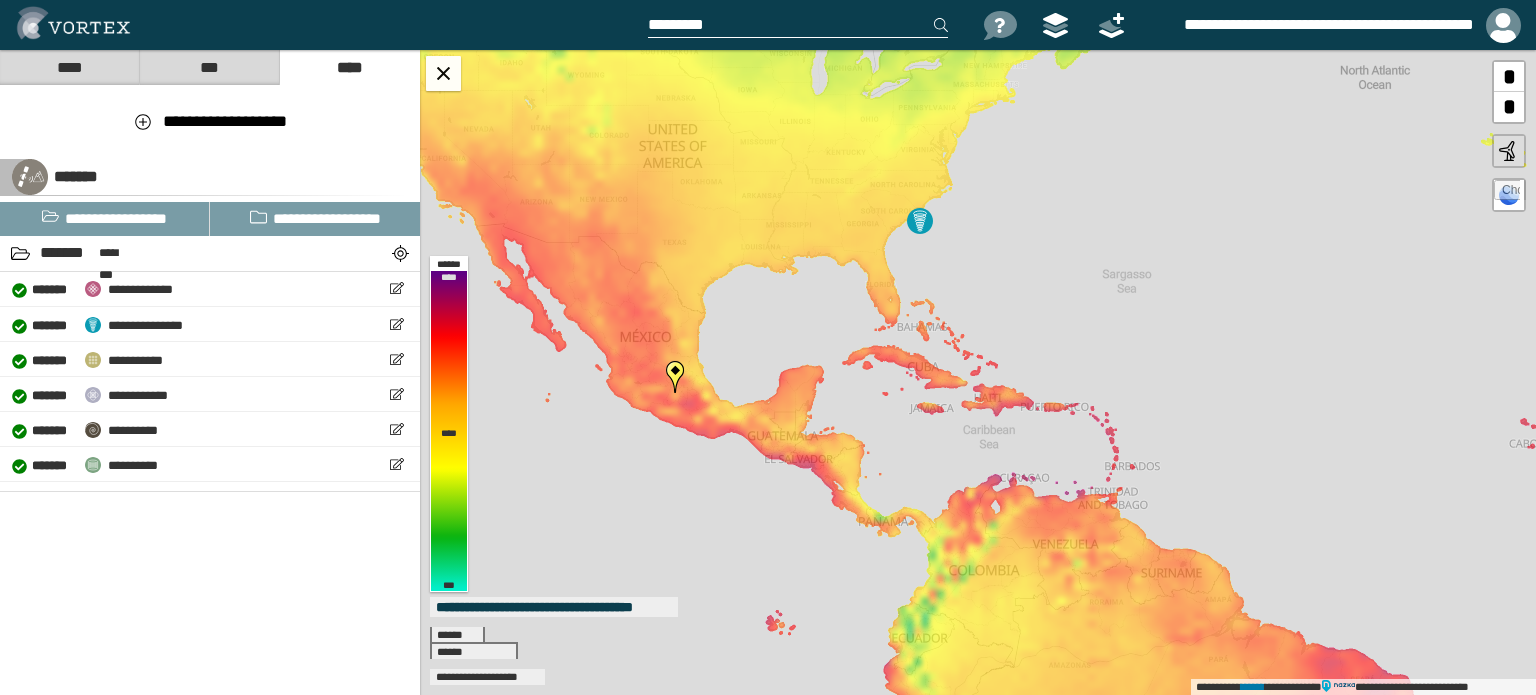 click on "**********" at bounding box center (978, 372) 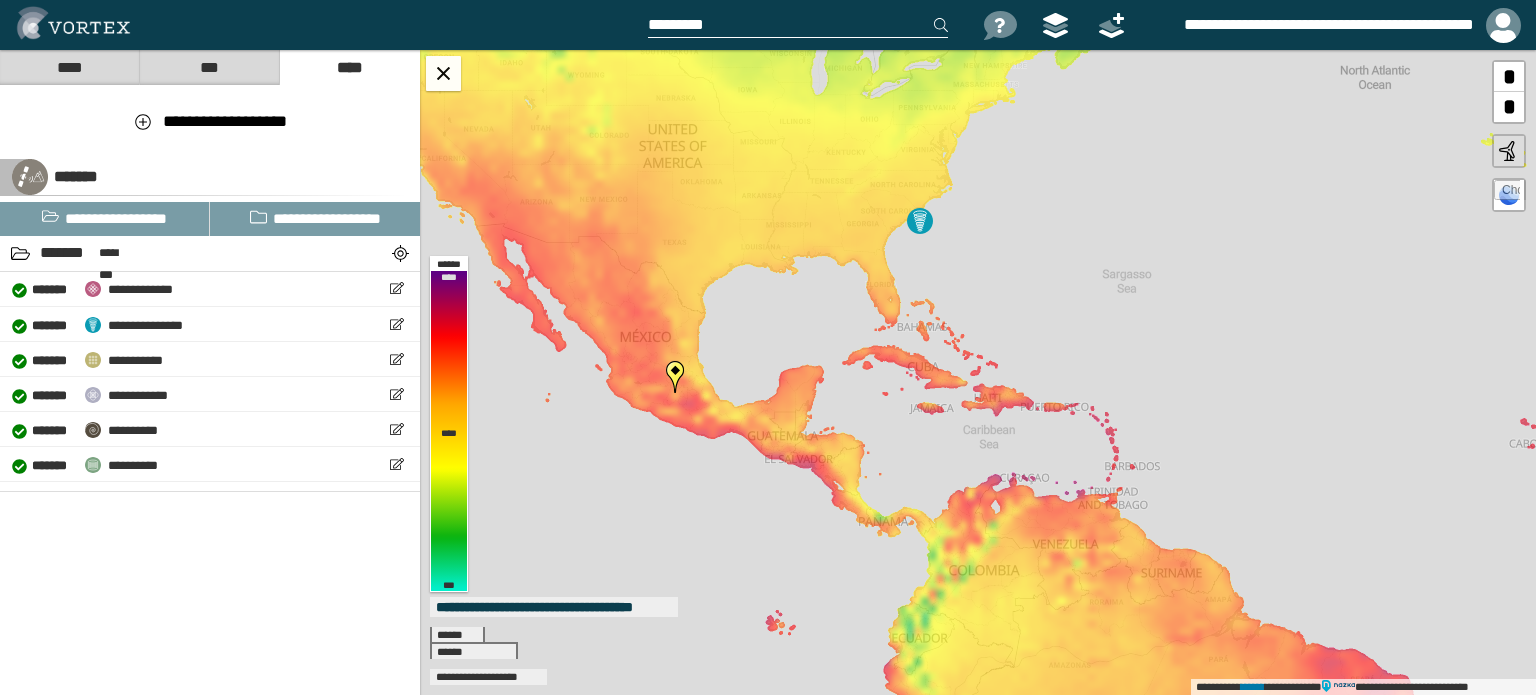 click on "*" at bounding box center (1509, 77) 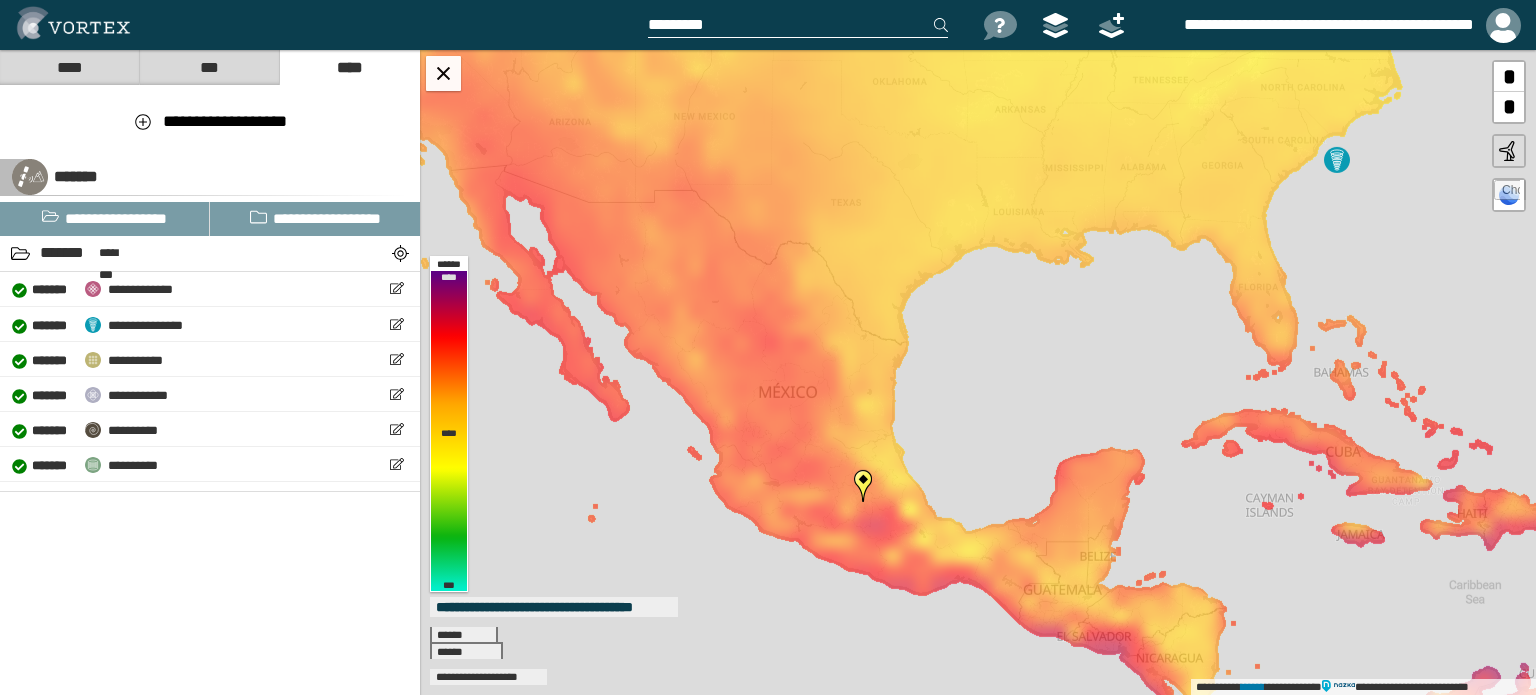 drag, startPoint x: 960, startPoint y: 323, endPoint x: 1435, endPoint y: 414, distance: 483.6383 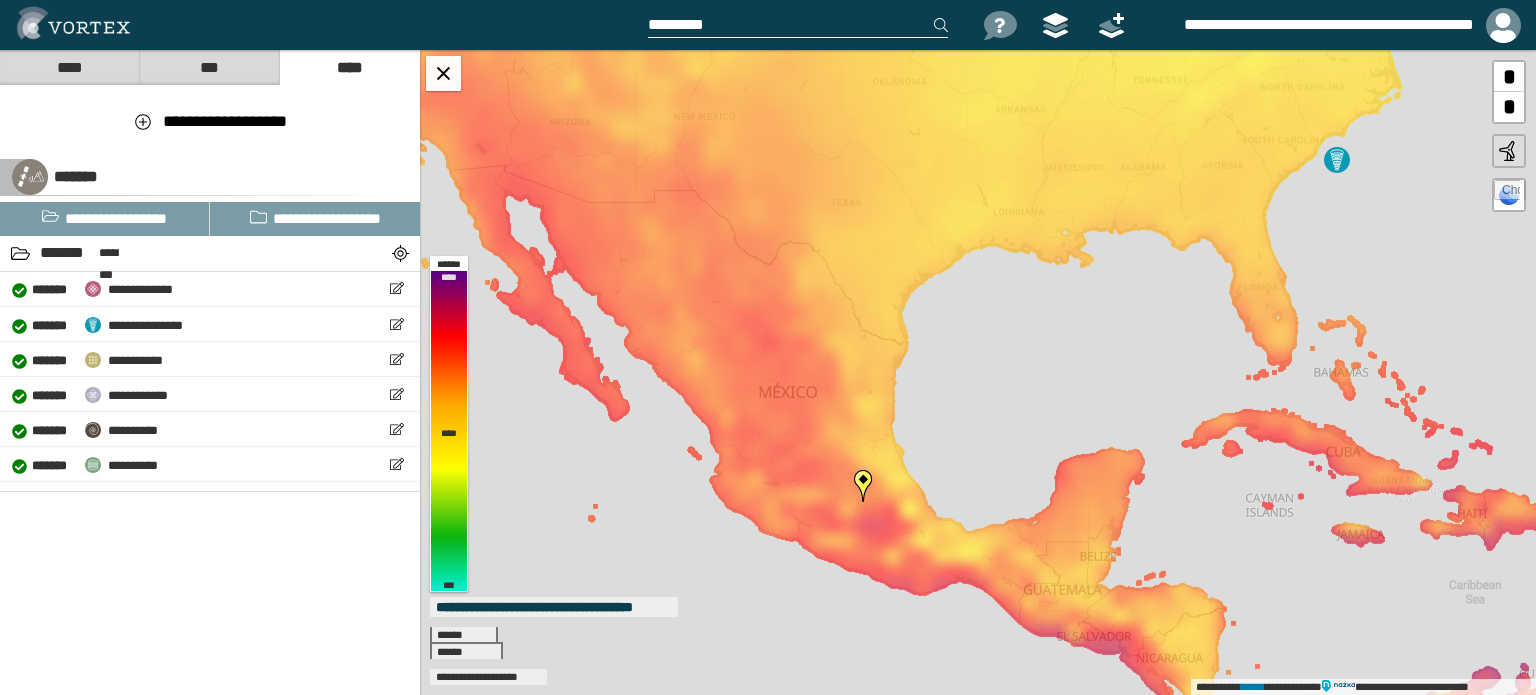click on "**********" at bounding box center [978, 372] 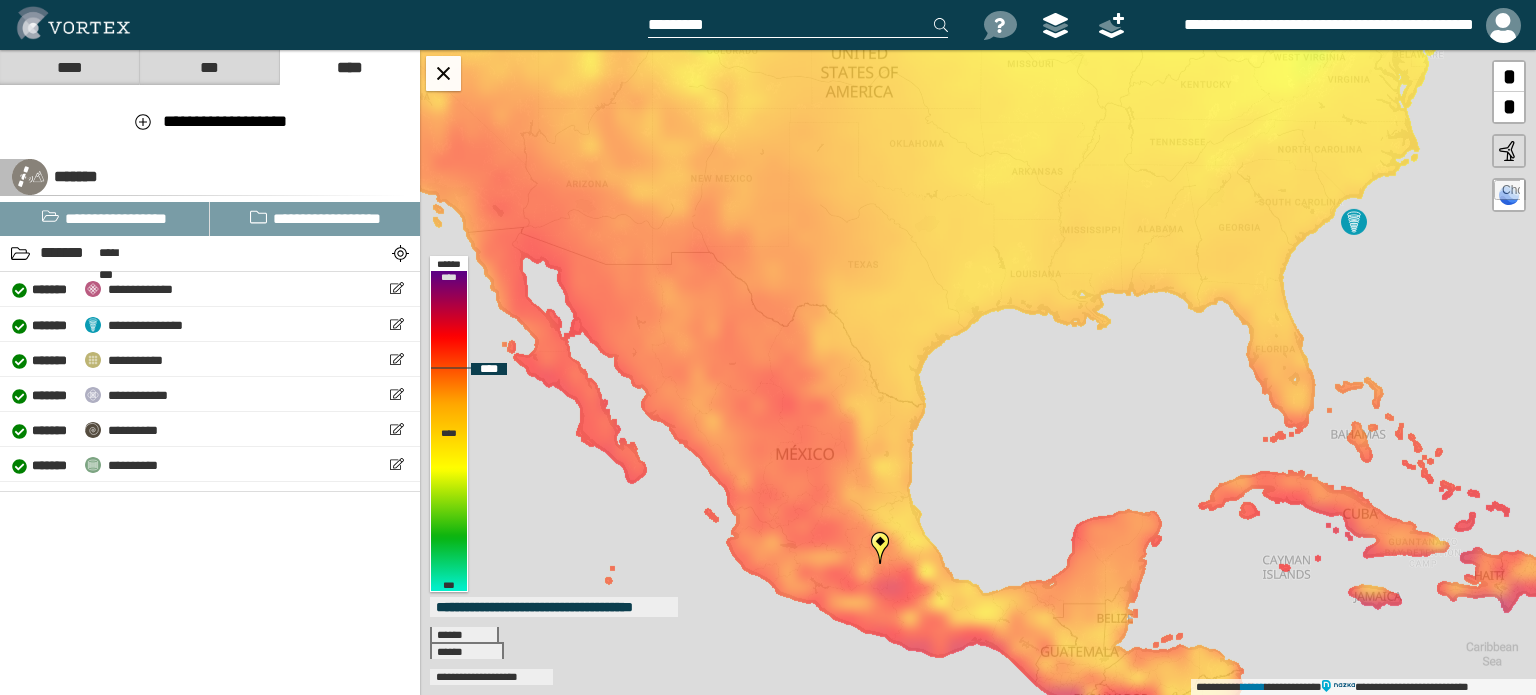 drag, startPoint x: 771, startPoint y: 269, endPoint x: 788, endPoint y: 331, distance: 64.288414 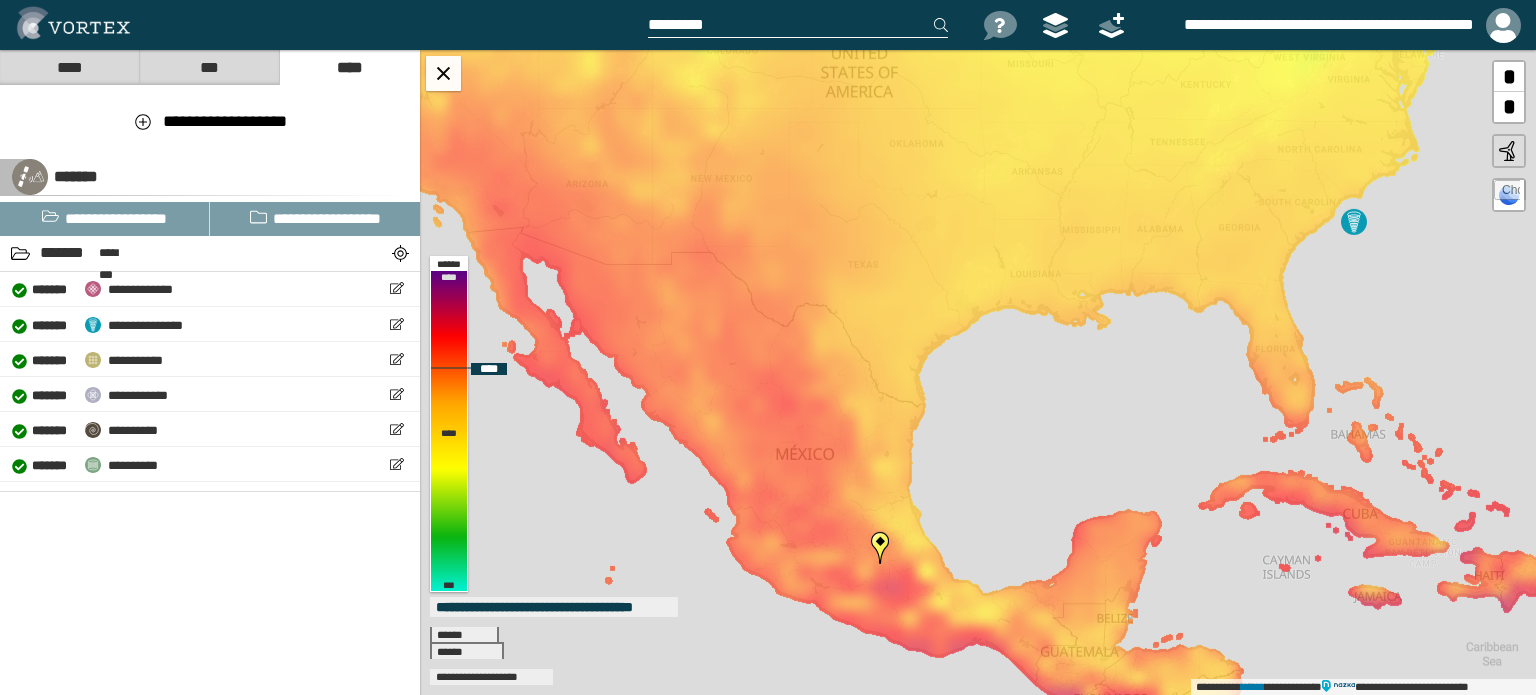 click on "**********" at bounding box center (978, 372) 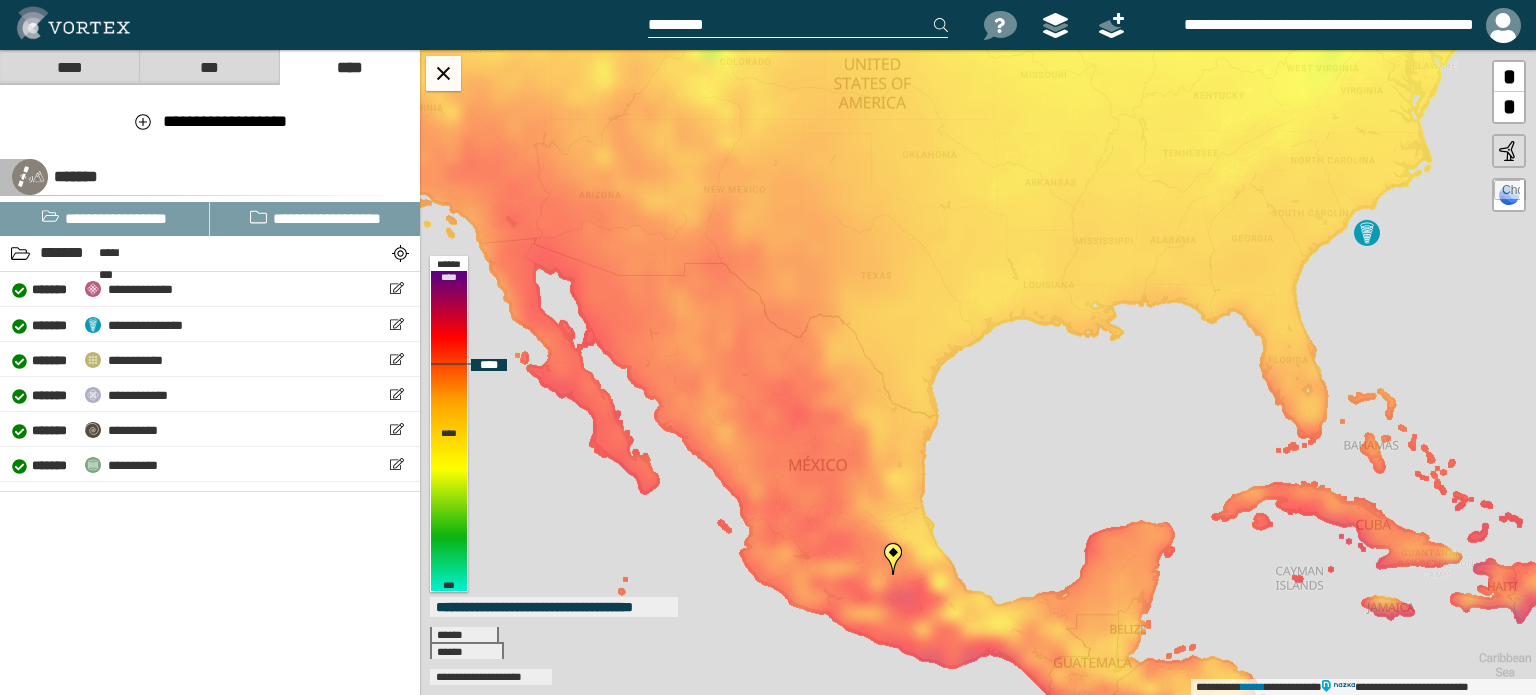 drag, startPoint x: 741, startPoint y: 327, endPoint x: 753, endPoint y: 339, distance: 16.970562 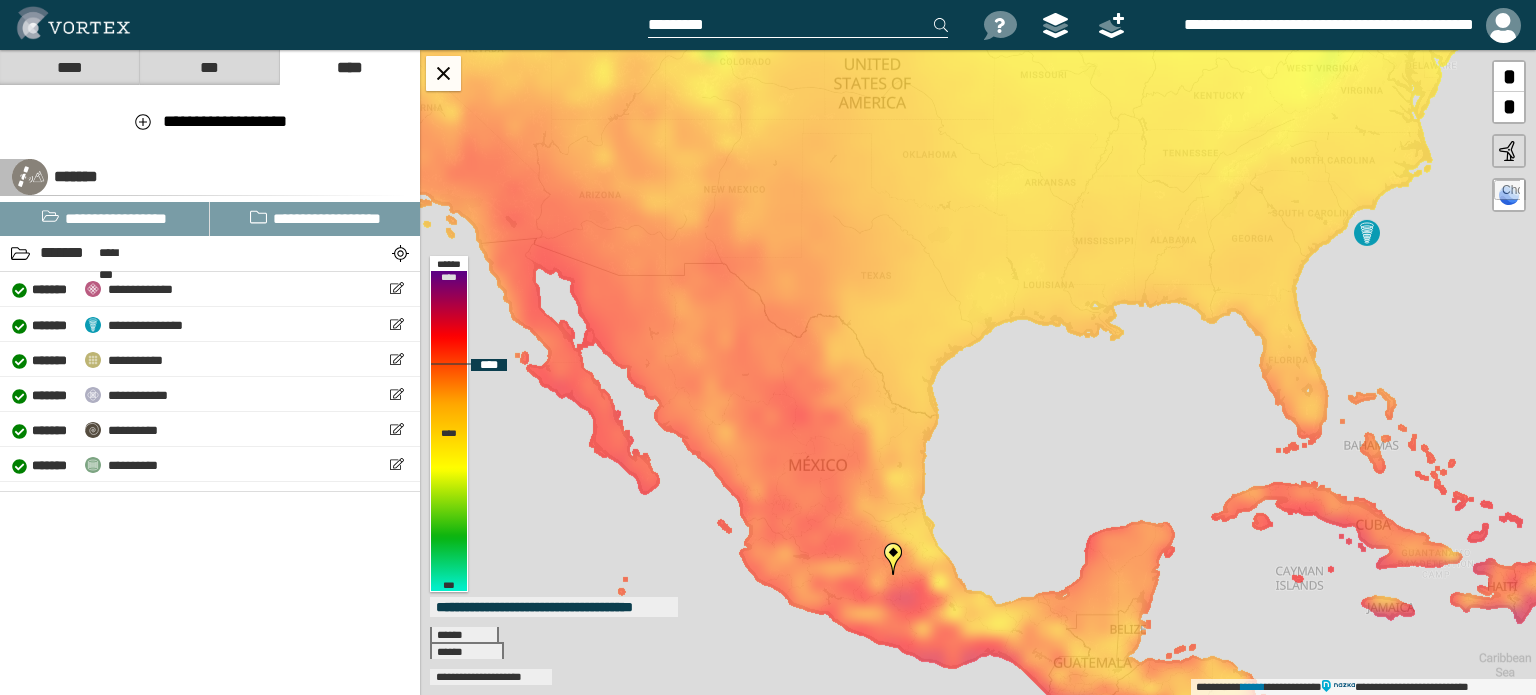 click on "**********" at bounding box center (978, 372) 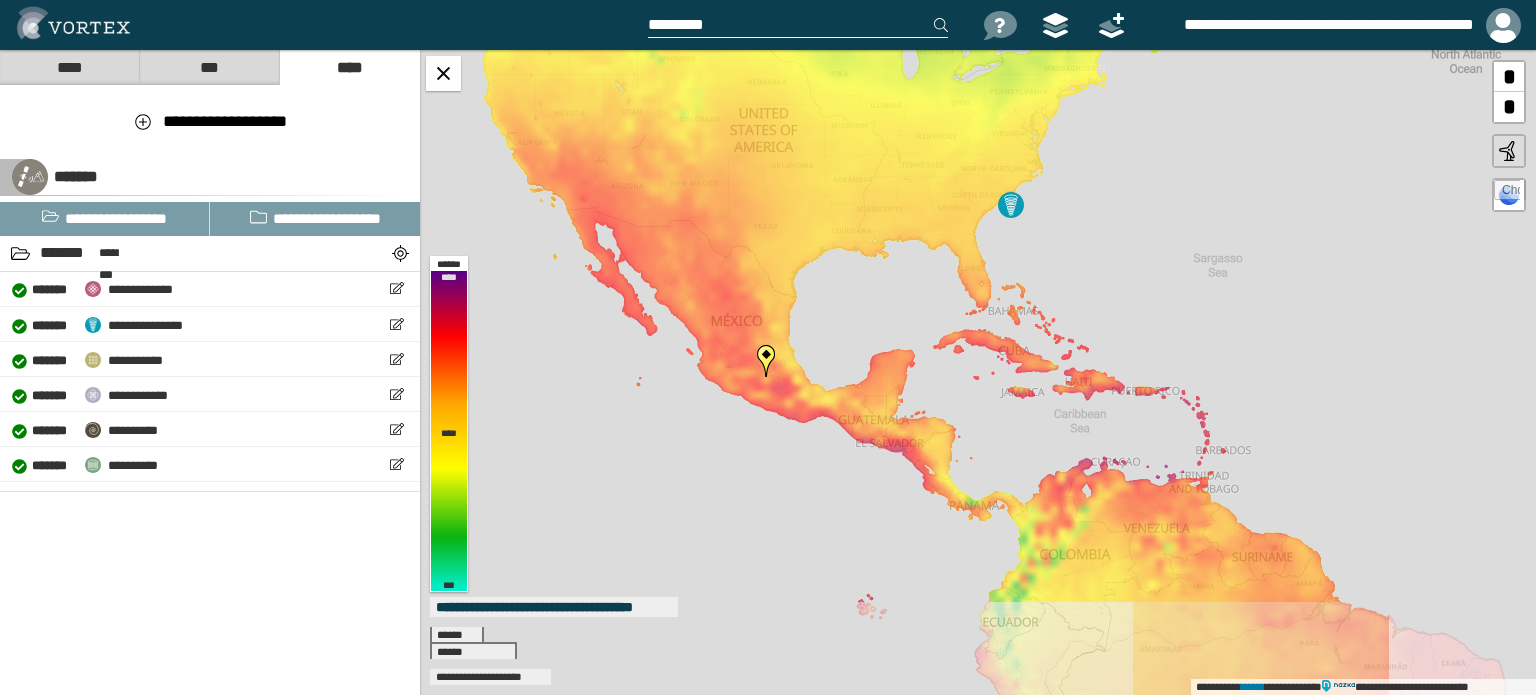 drag, startPoint x: 667, startPoint y: 480, endPoint x: 588, endPoint y: 386, distance: 122.78844 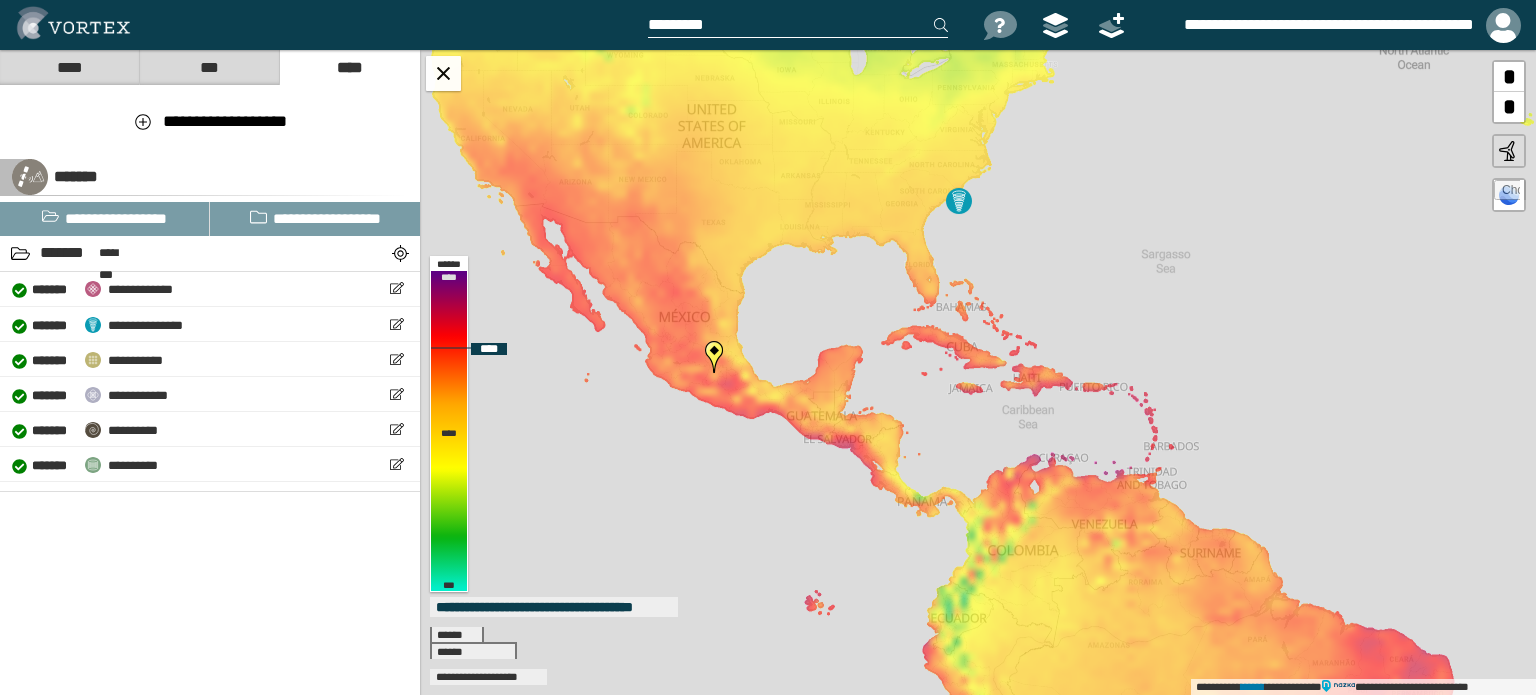 drag, startPoint x: 588, startPoint y: 386, endPoint x: 623, endPoint y: 311, distance: 82.764725 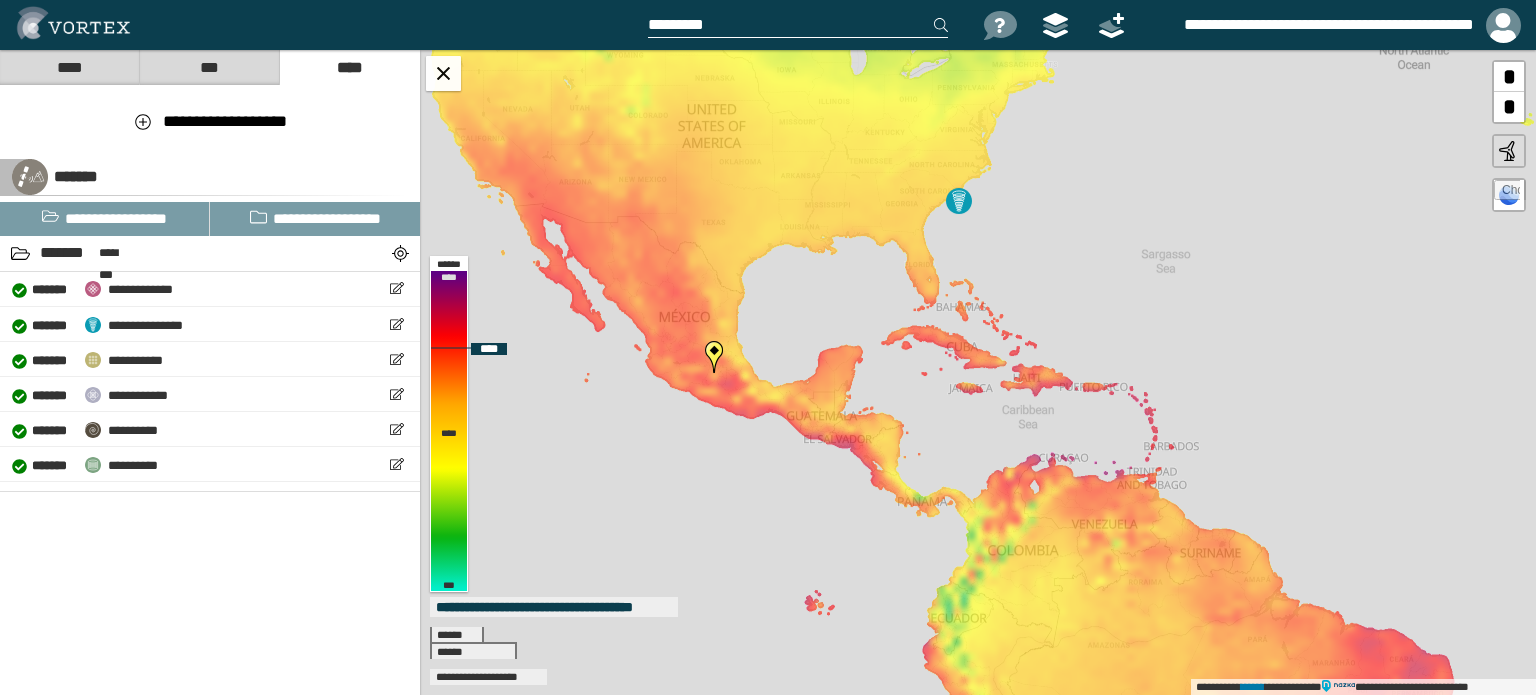 click on "**********" at bounding box center (978, 372) 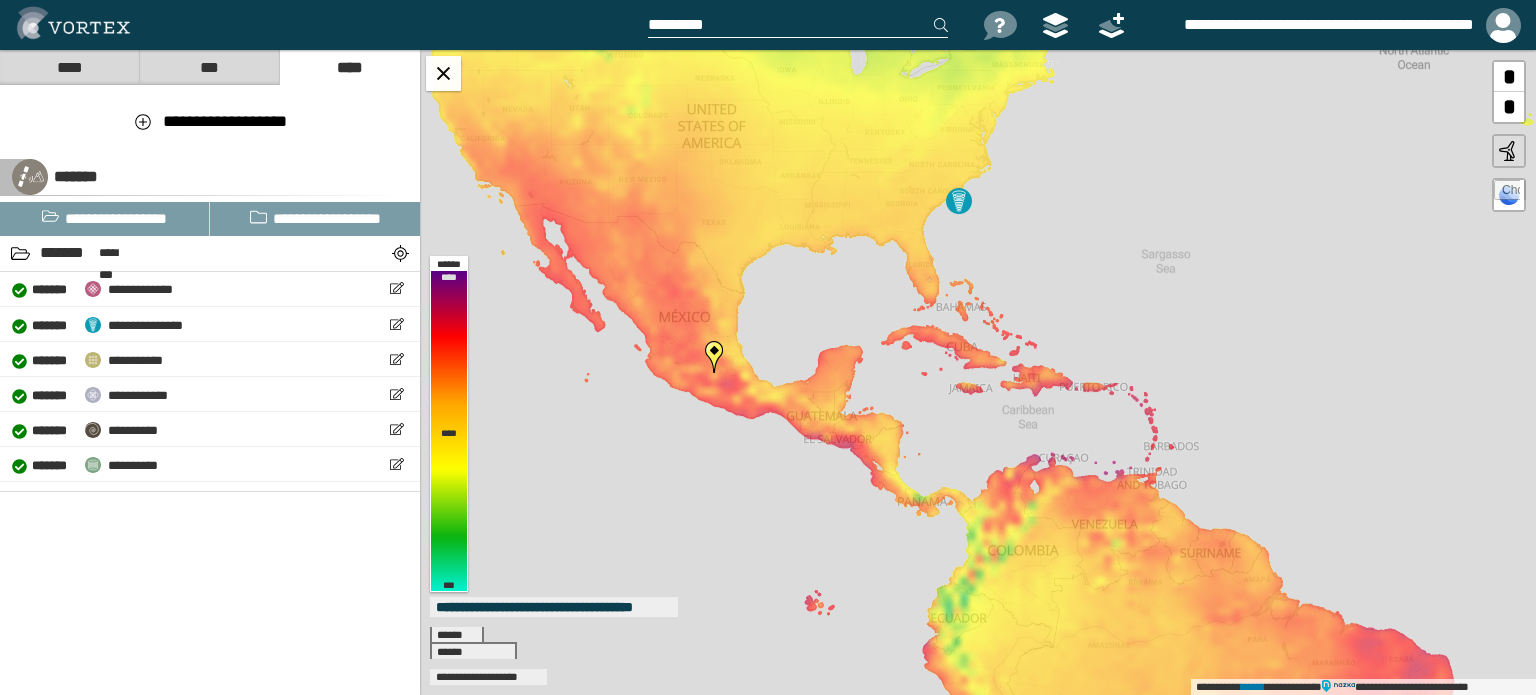 click on "*" at bounding box center [1509, 77] 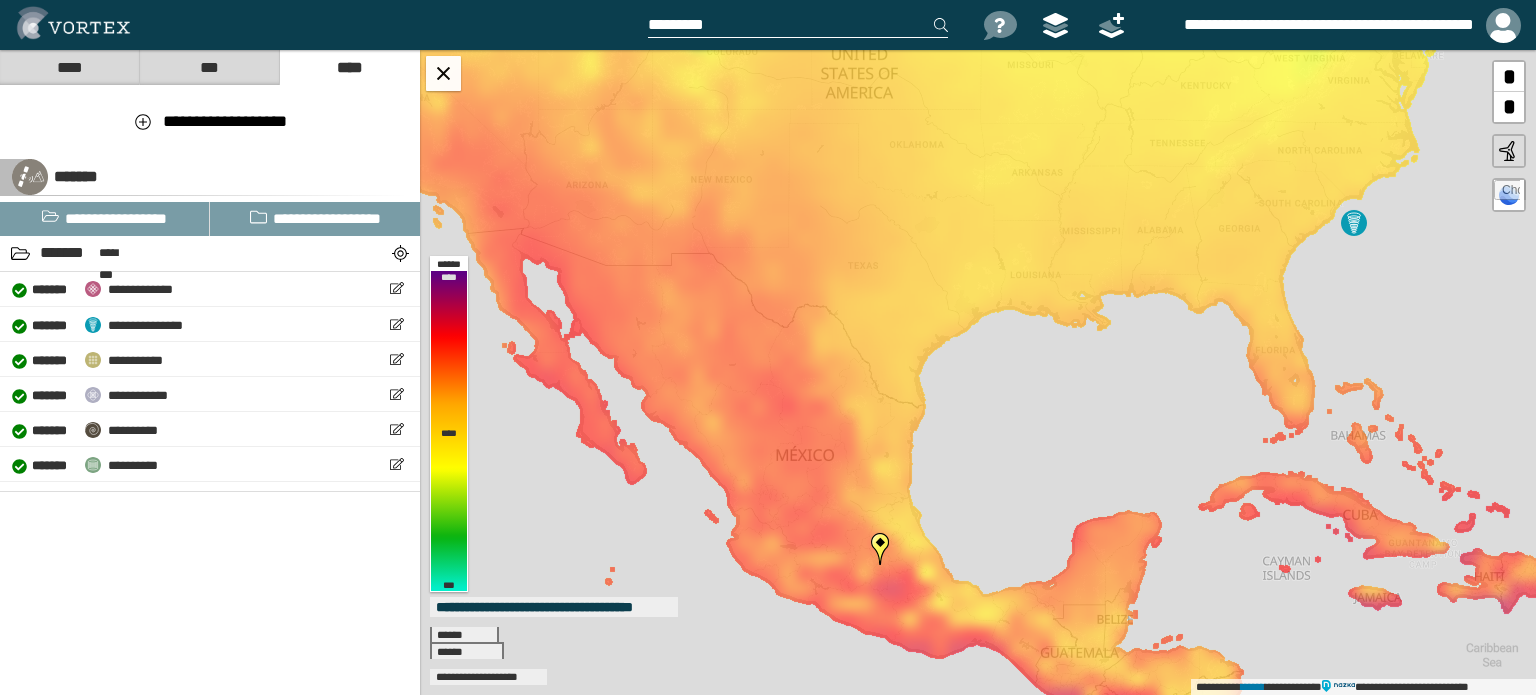 drag, startPoint x: 885, startPoint y: 268, endPoint x: 1299, endPoint y: 461, distance: 456.77676 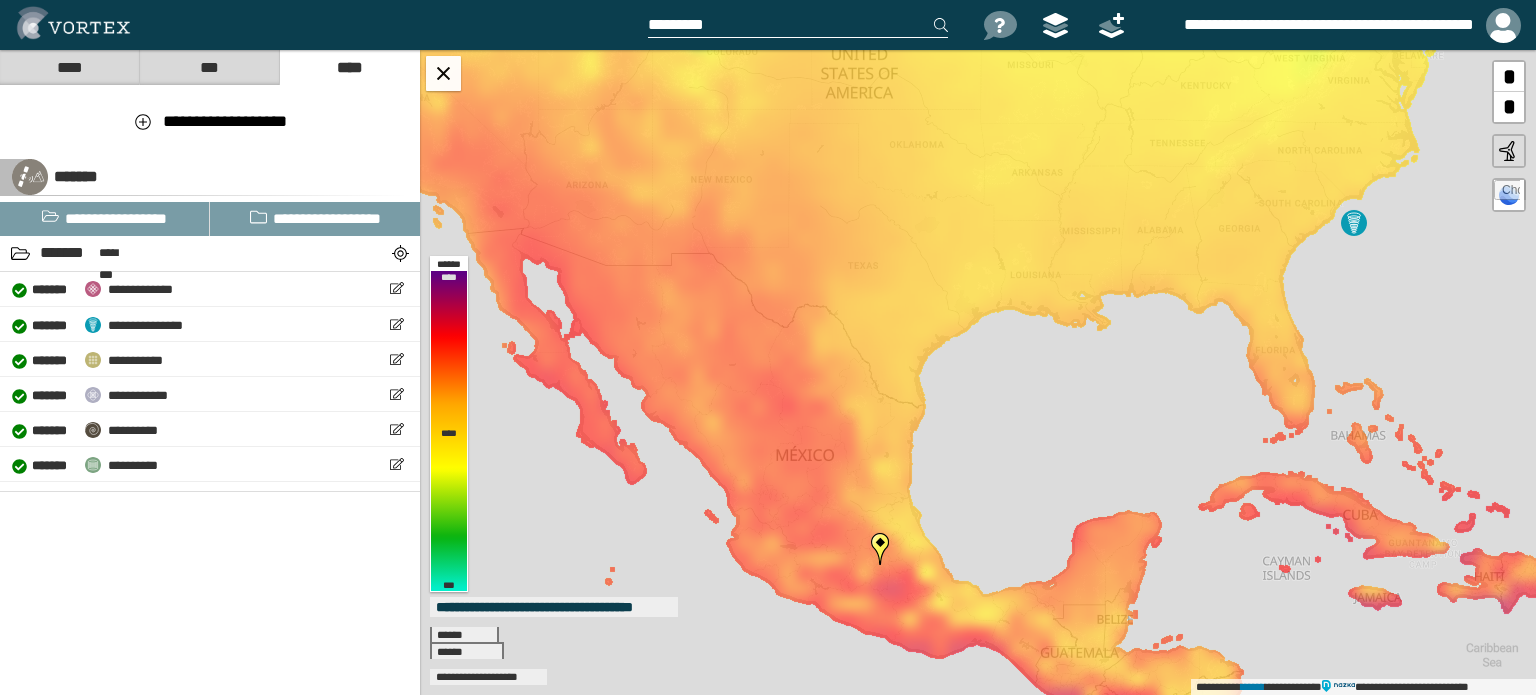 click on "**********" at bounding box center (978, 372) 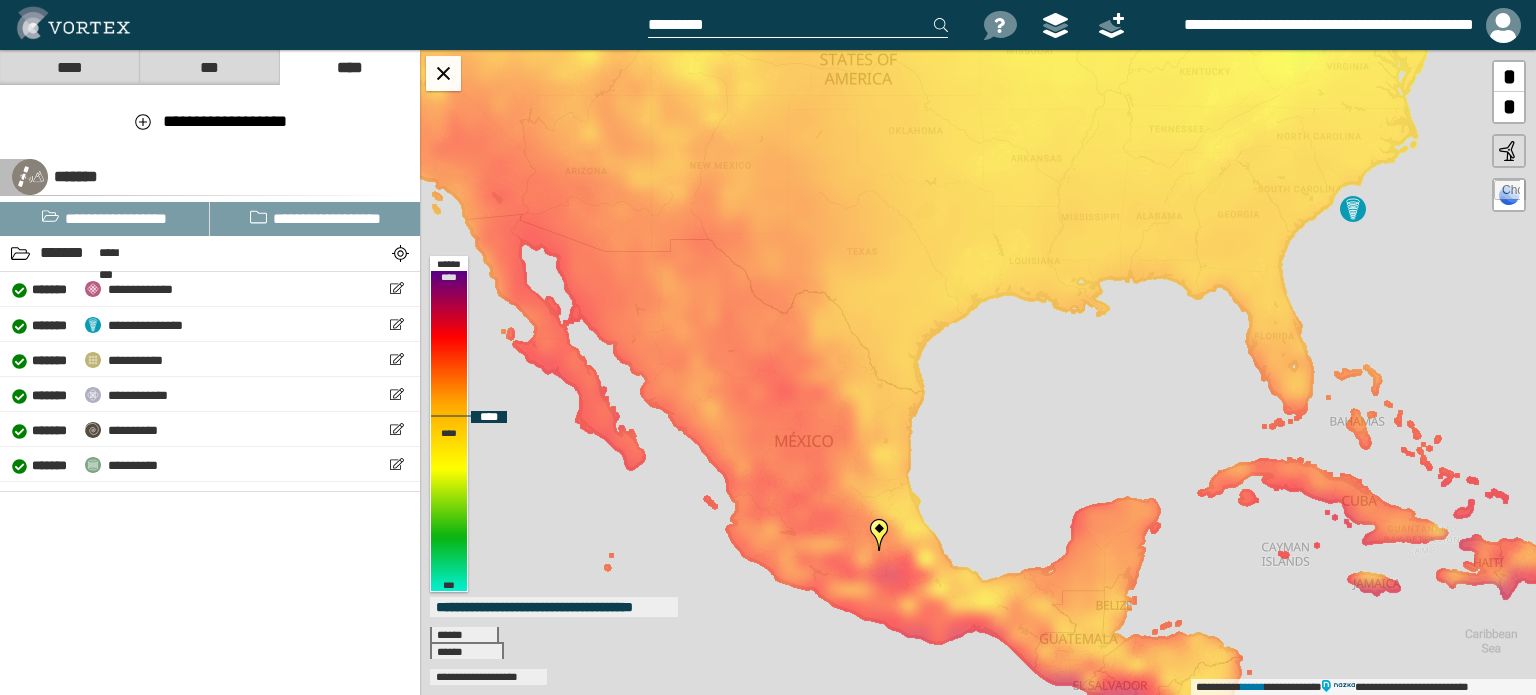 drag, startPoint x: 918, startPoint y: 520, endPoint x: 917, endPoint y: 506, distance: 14.035668 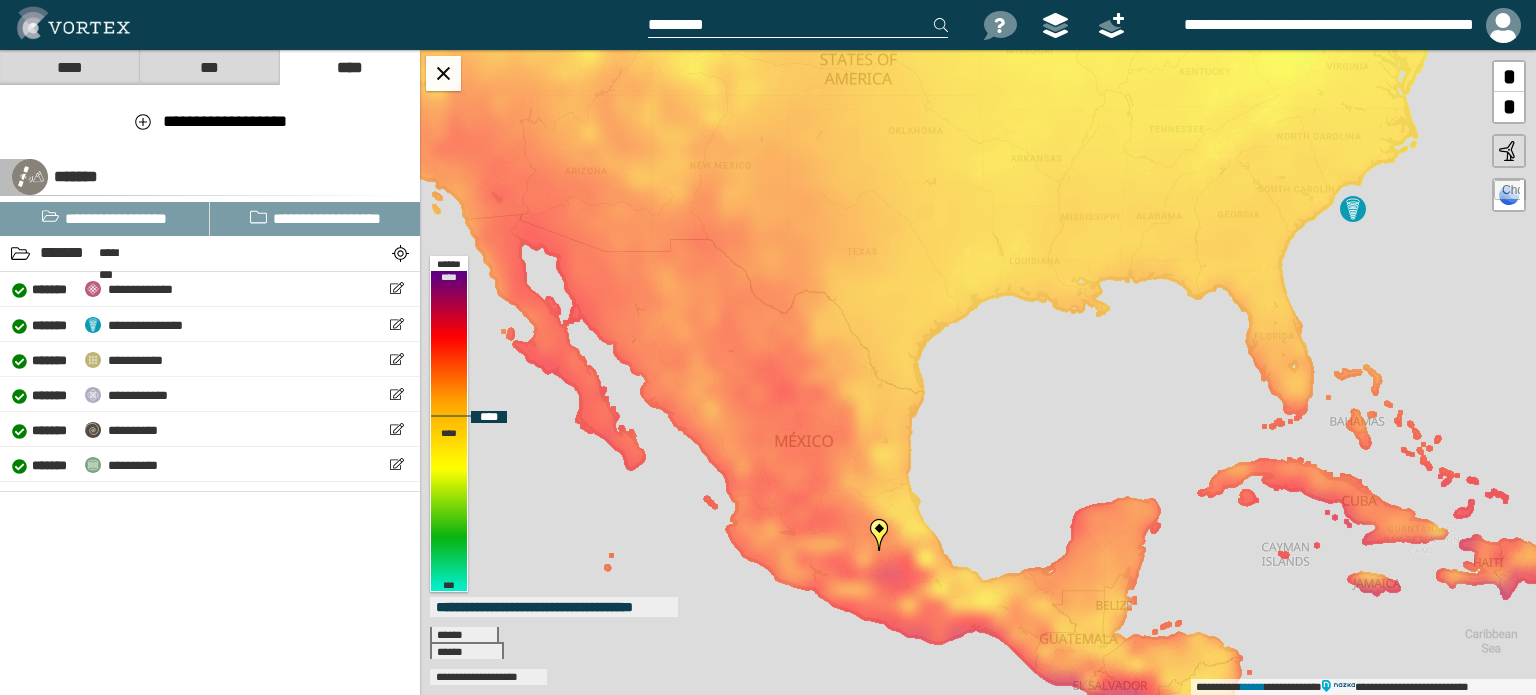 click on "**********" at bounding box center (978, 372) 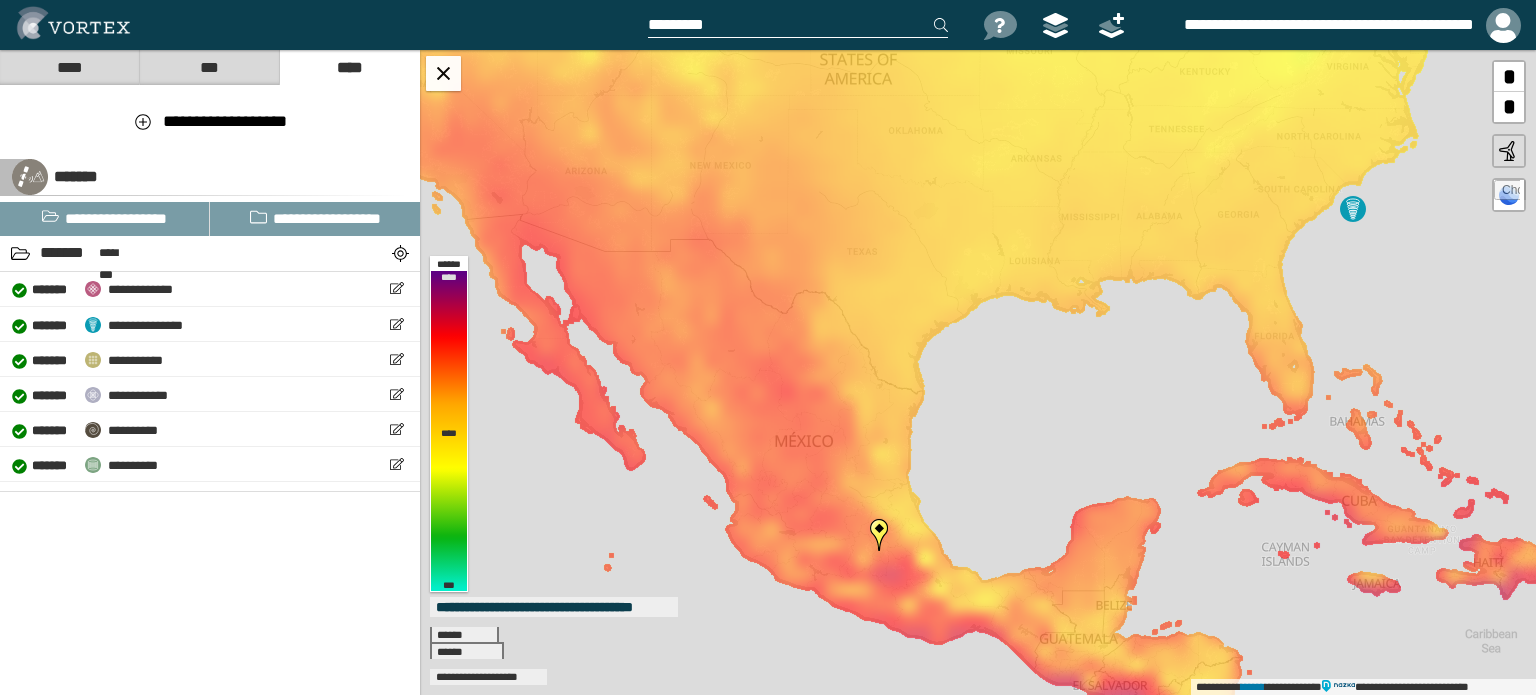 click on "*" at bounding box center (1509, 107) 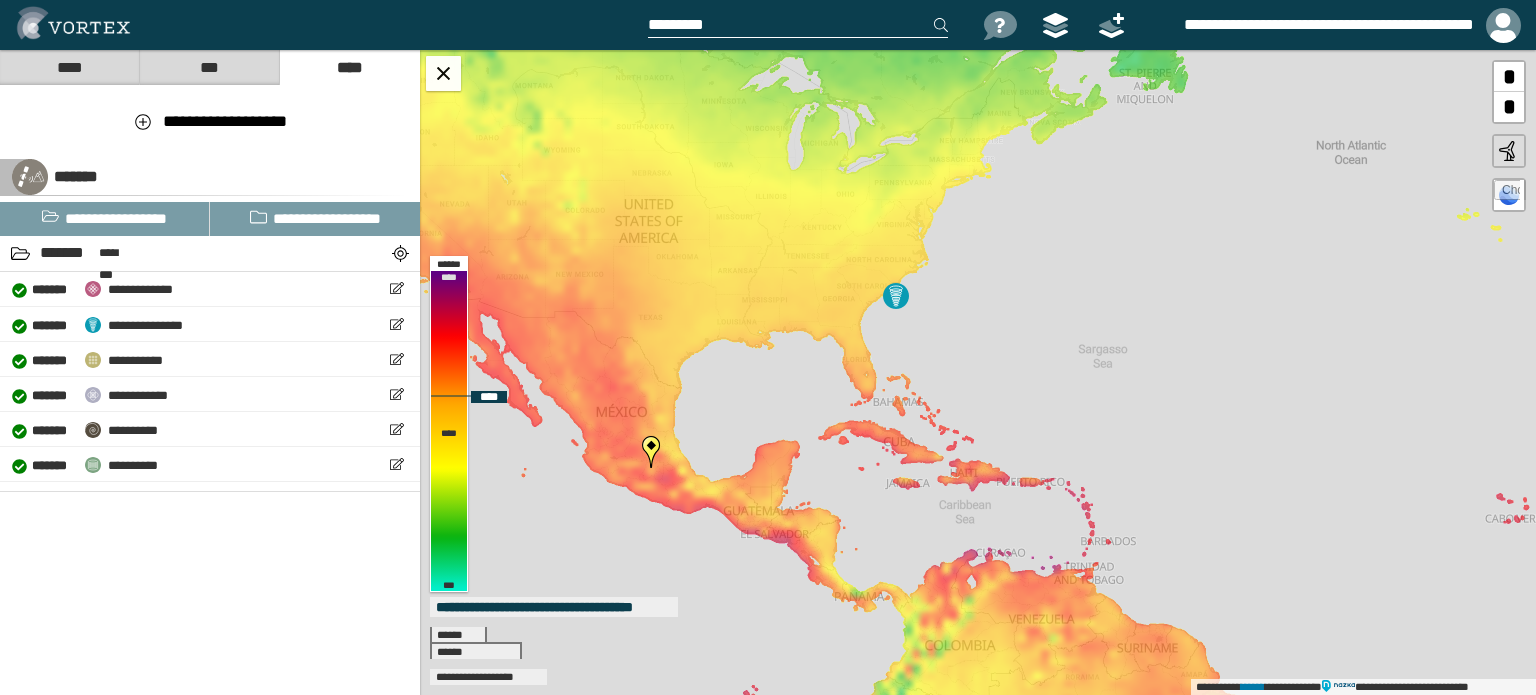 drag, startPoint x: 1128, startPoint y: 364, endPoint x: 859, endPoint y: 369, distance: 269.04648 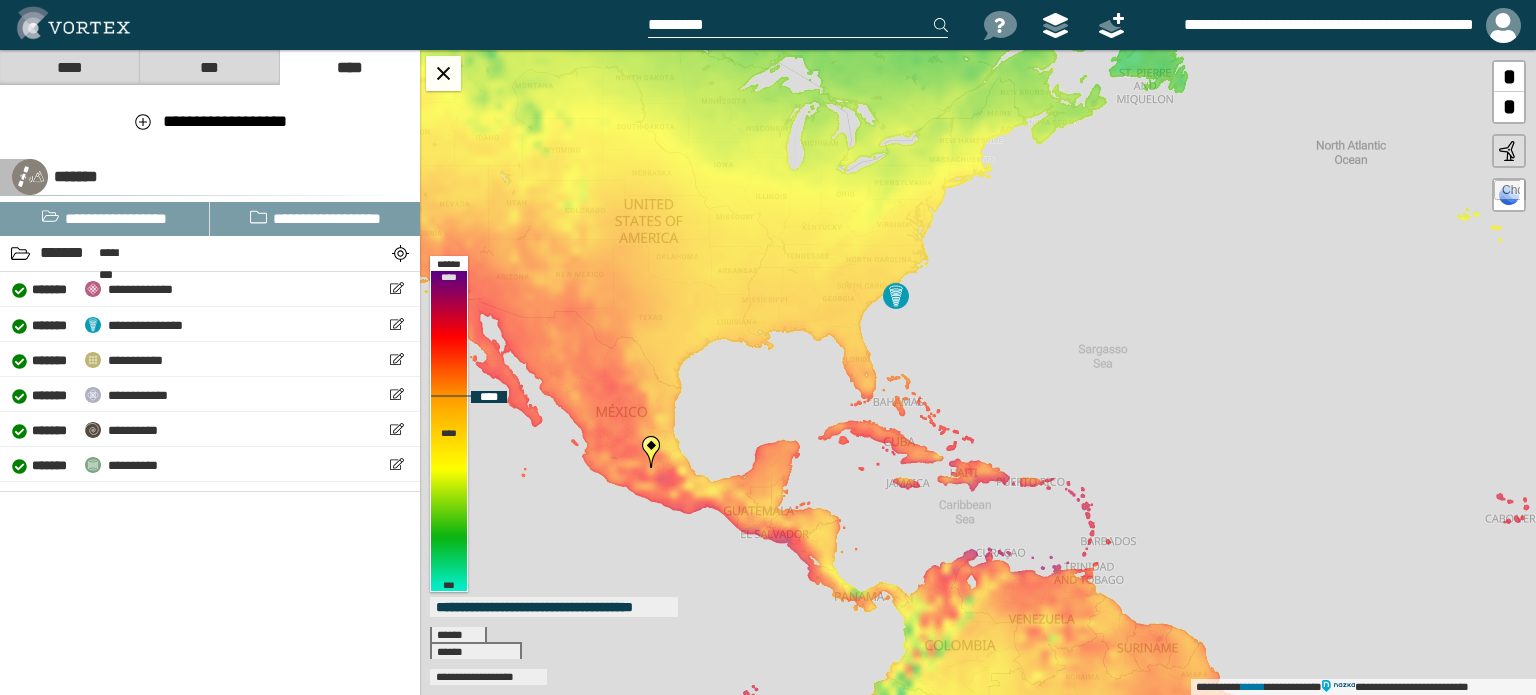 click on "**********" at bounding box center [978, 372] 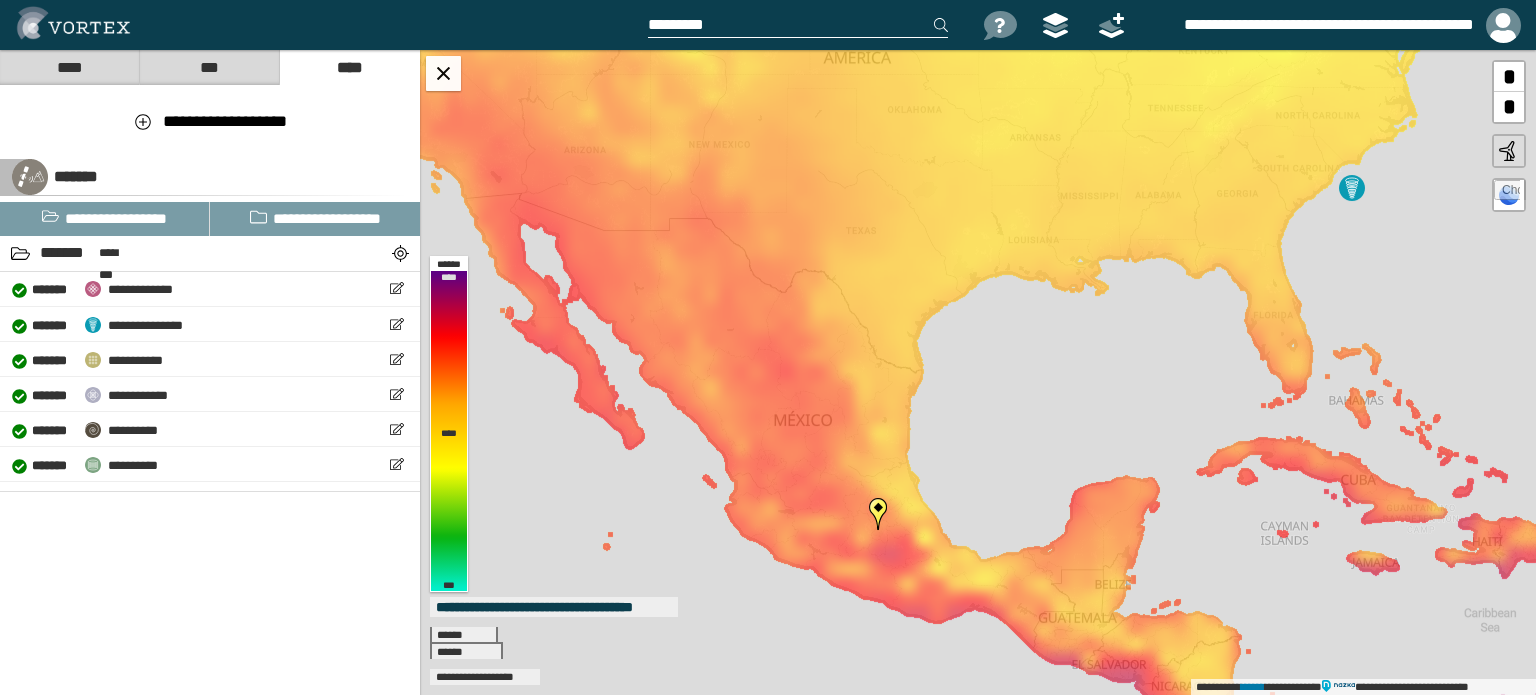 drag, startPoint x: 516, startPoint y: 433, endPoint x: 1057, endPoint y: 334, distance: 549.98364 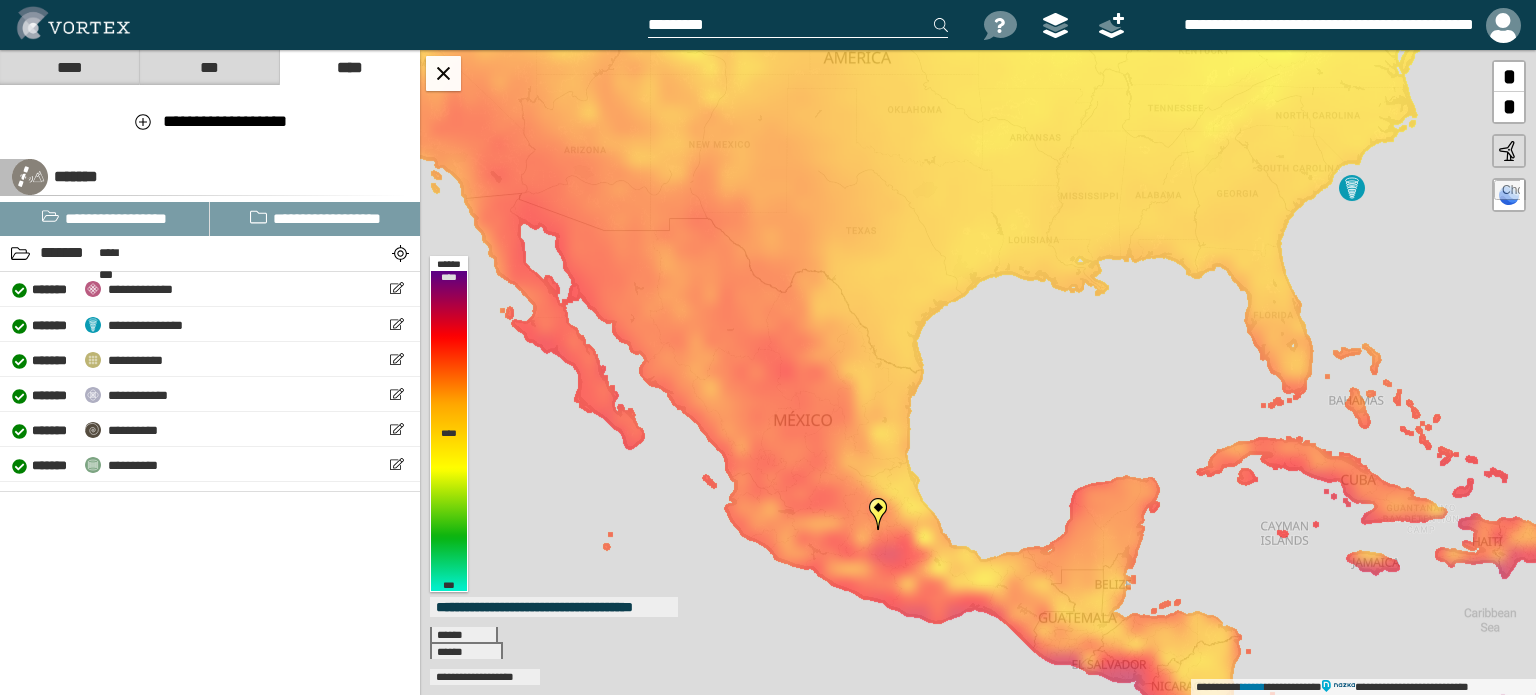 click on "**********" at bounding box center (978, 372) 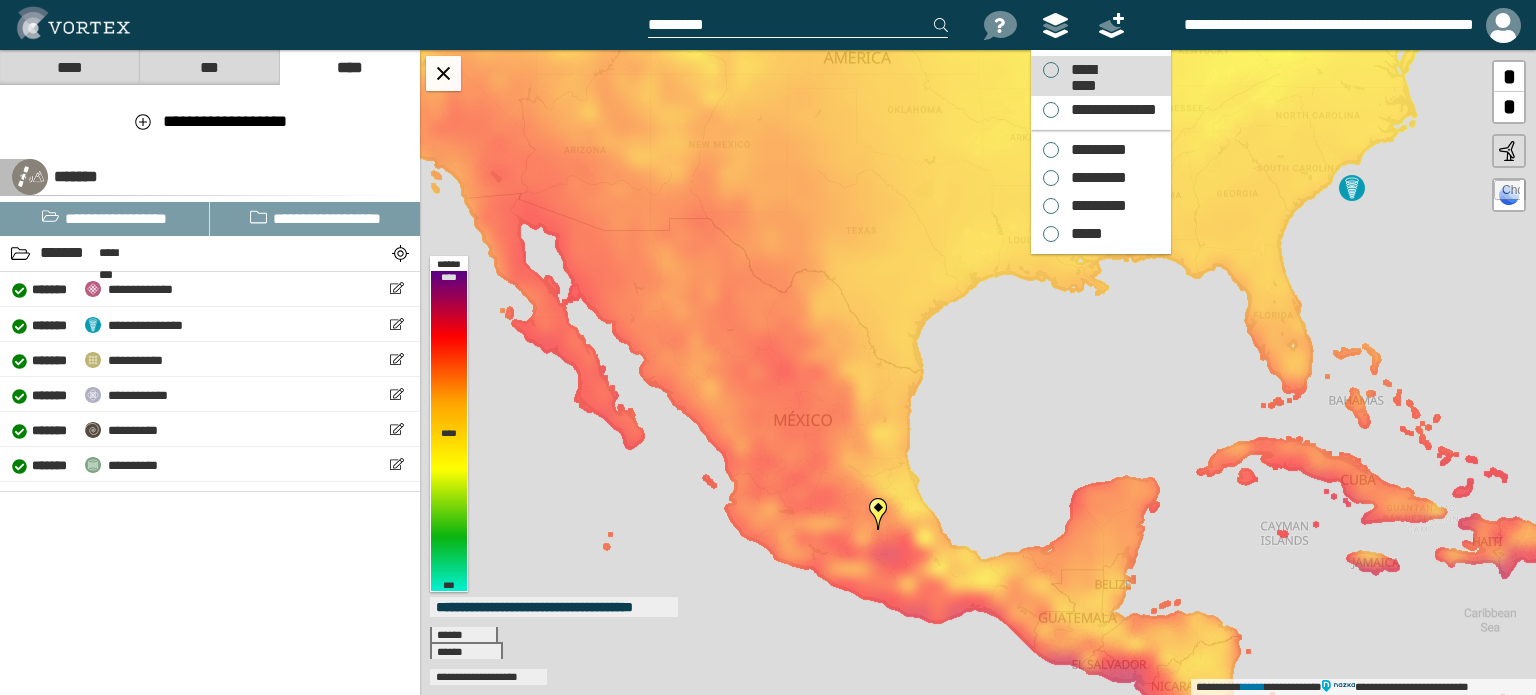 click on "*********" at bounding box center [1083, 70] 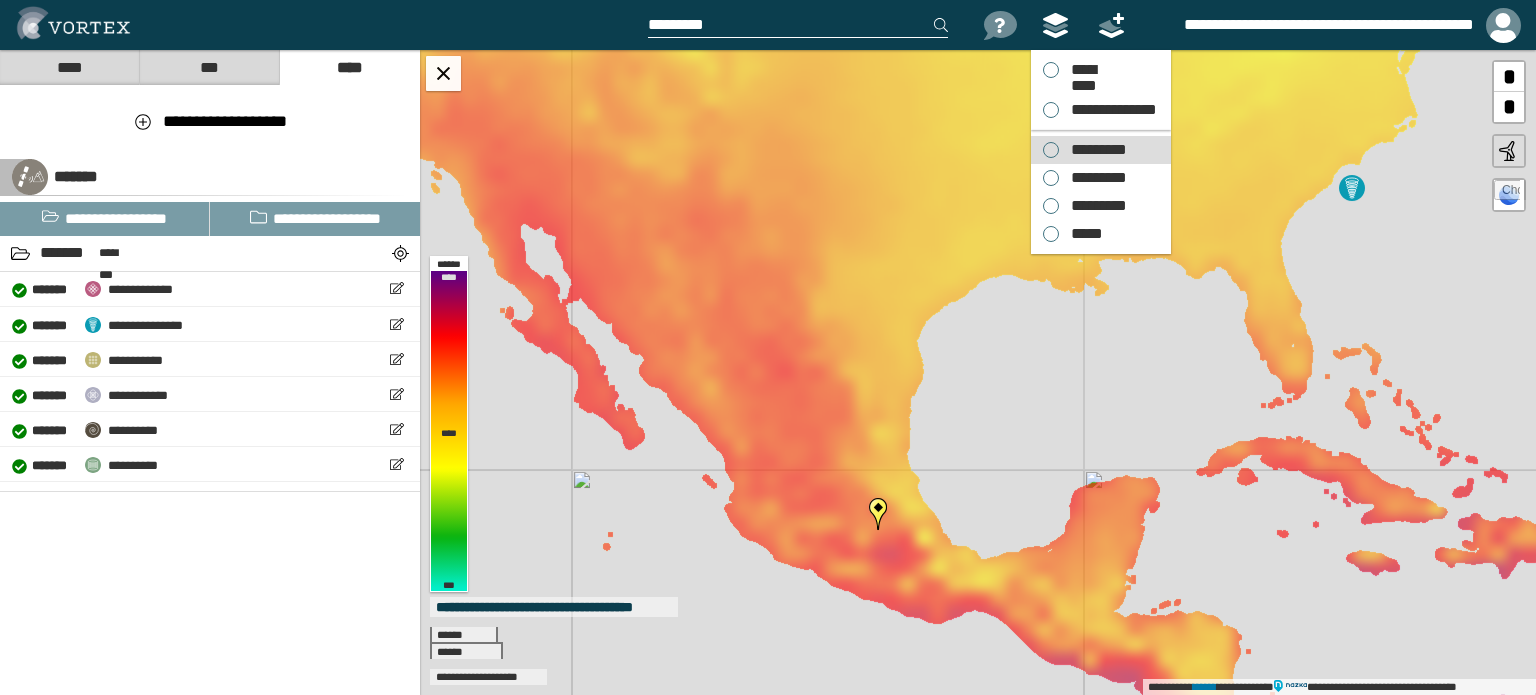 click on "*********" at bounding box center [1101, 150] 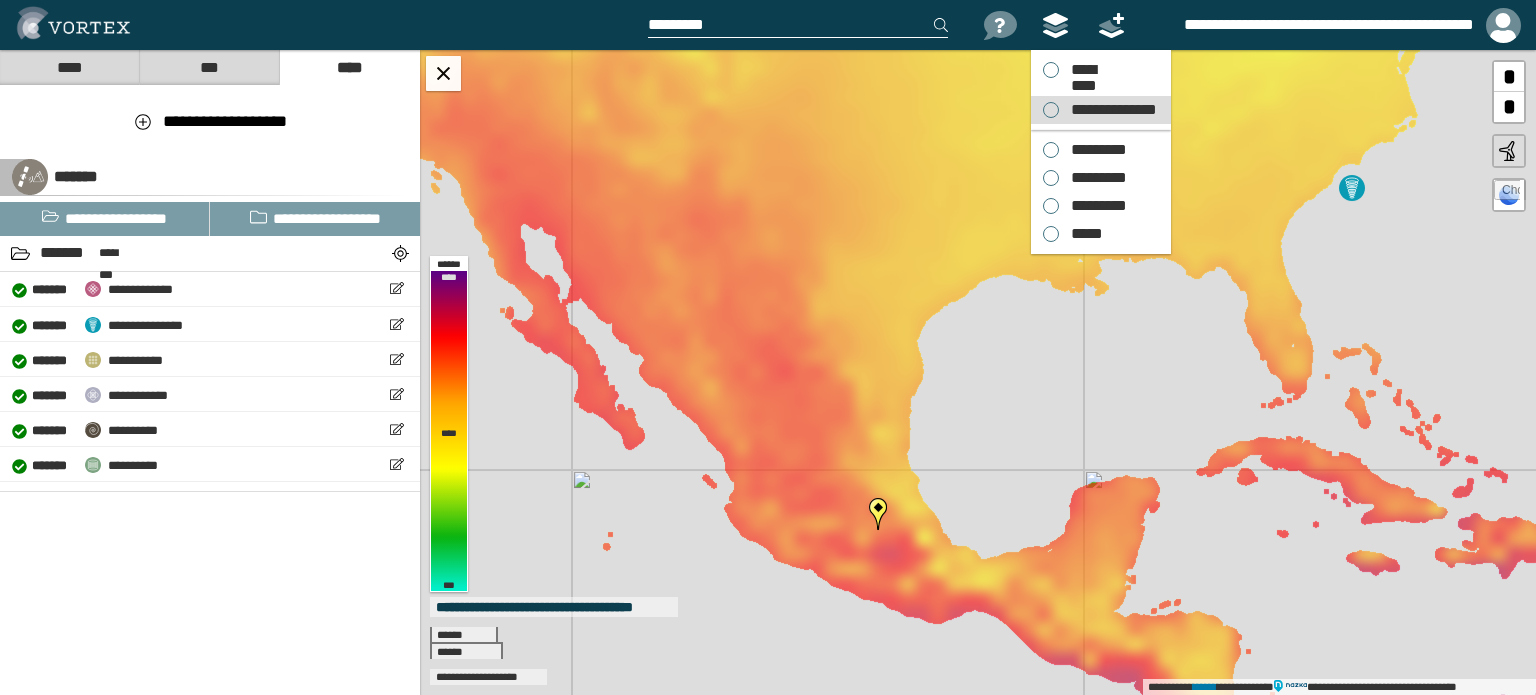click on "**********" at bounding box center (1101, 110) 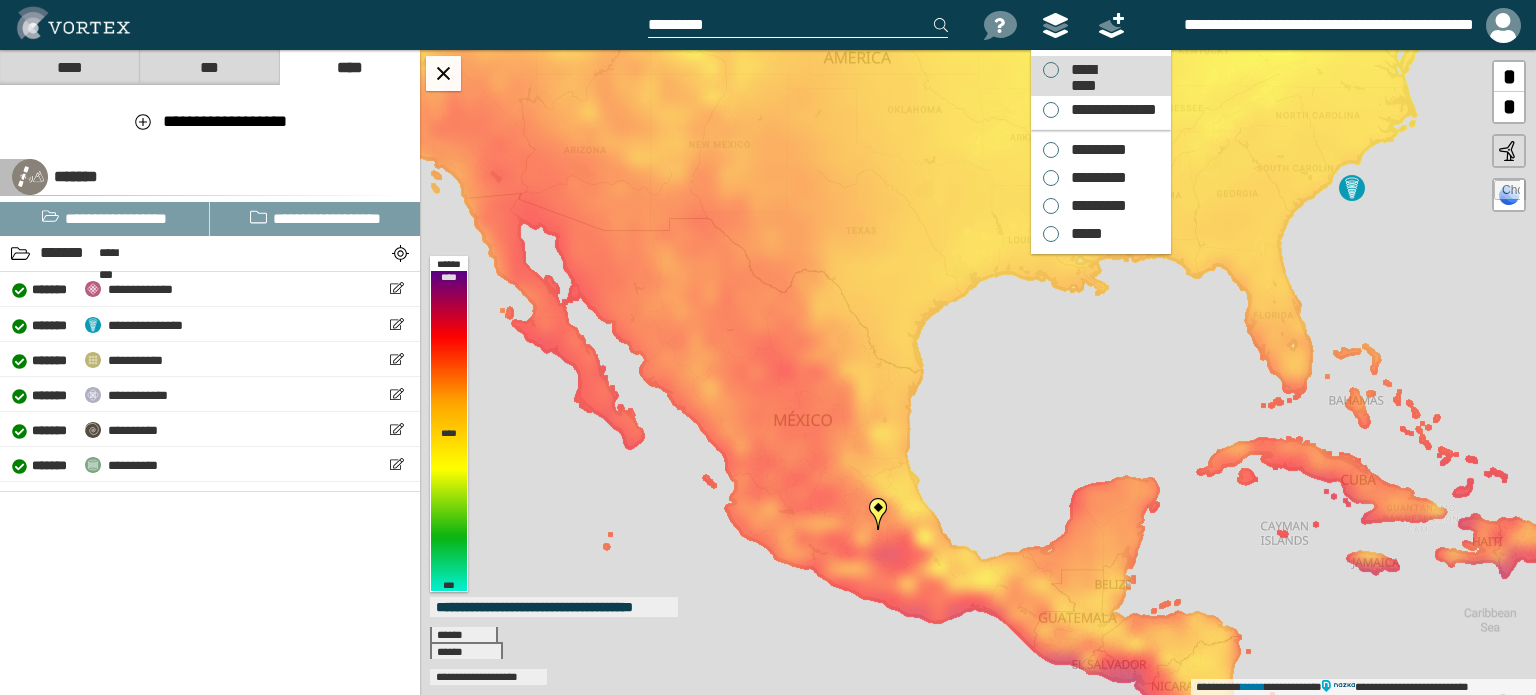 click on "*********" at bounding box center (1083, 70) 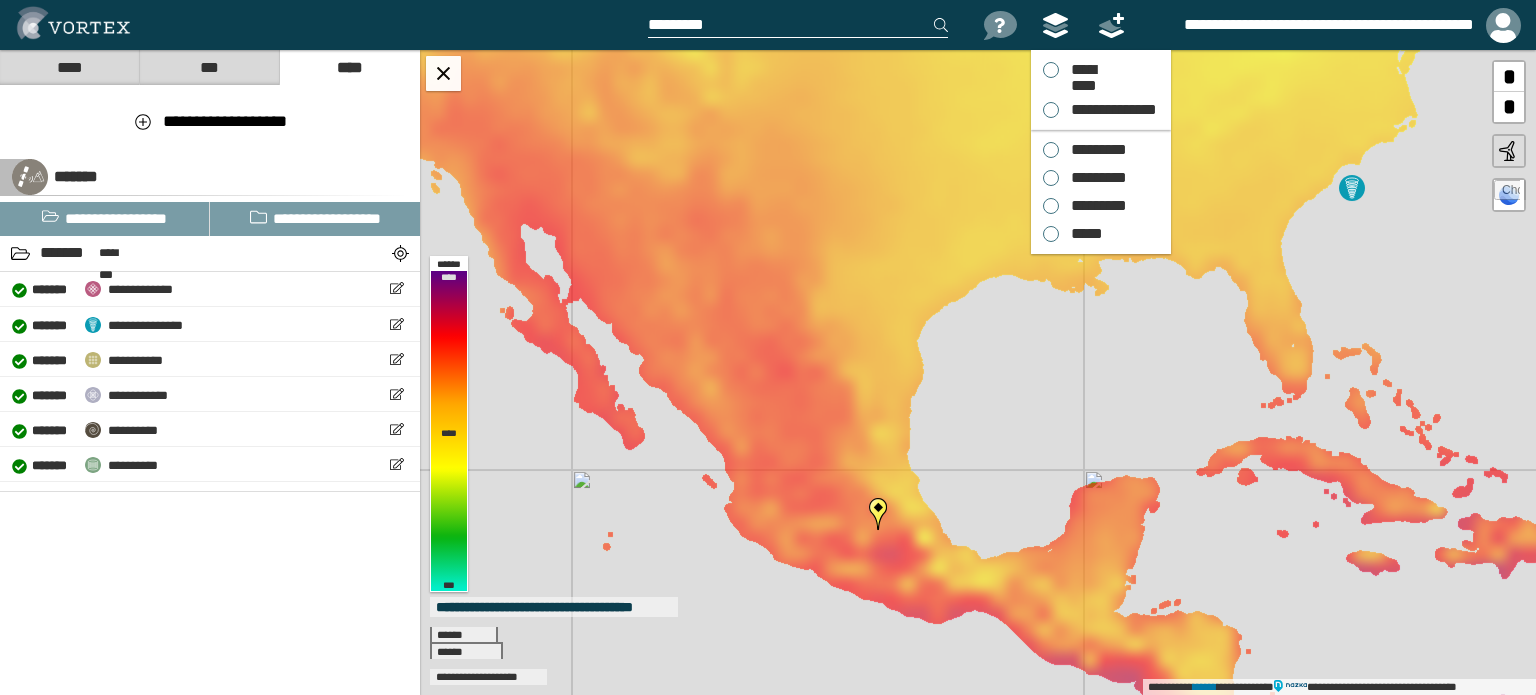 click at bounding box center (1056, 25) 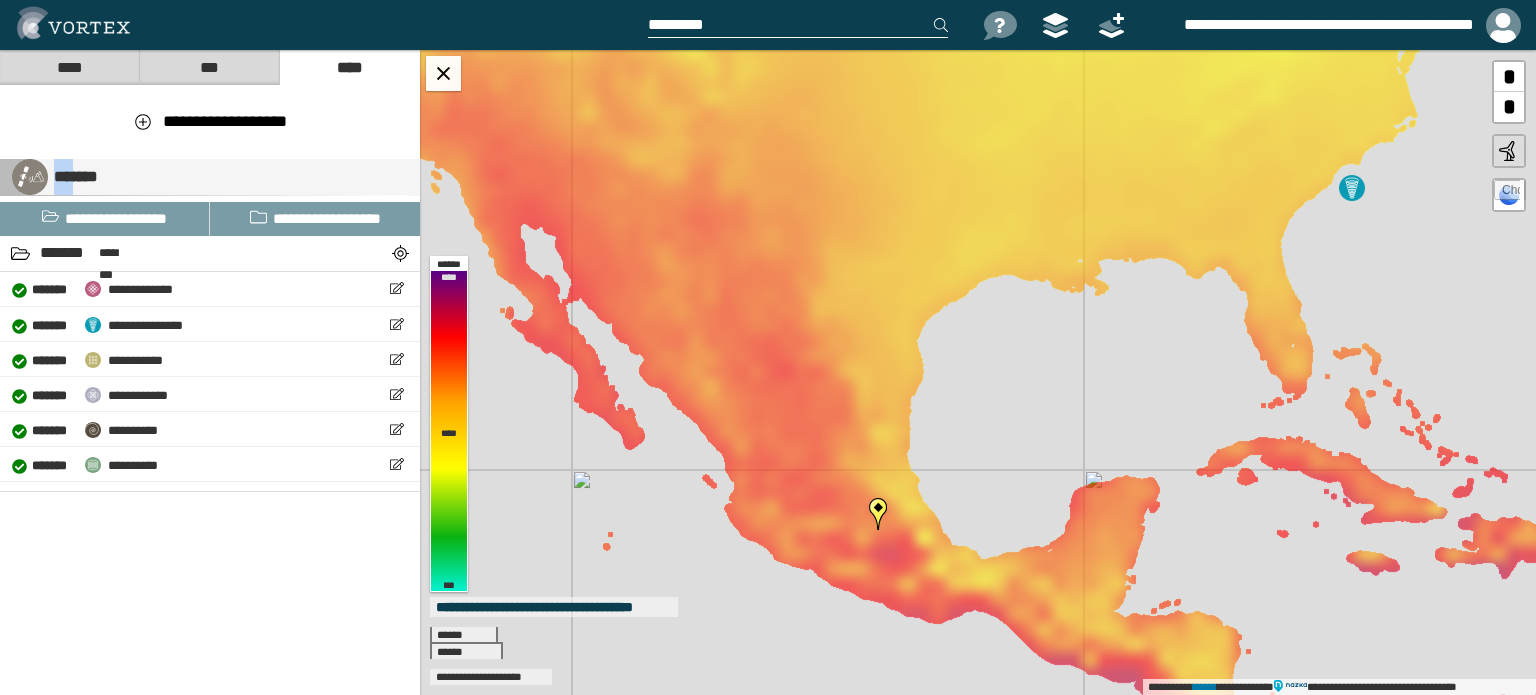drag, startPoint x: 73, startPoint y: 156, endPoint x: 47, endPoint y: 186, distance: 39.698868 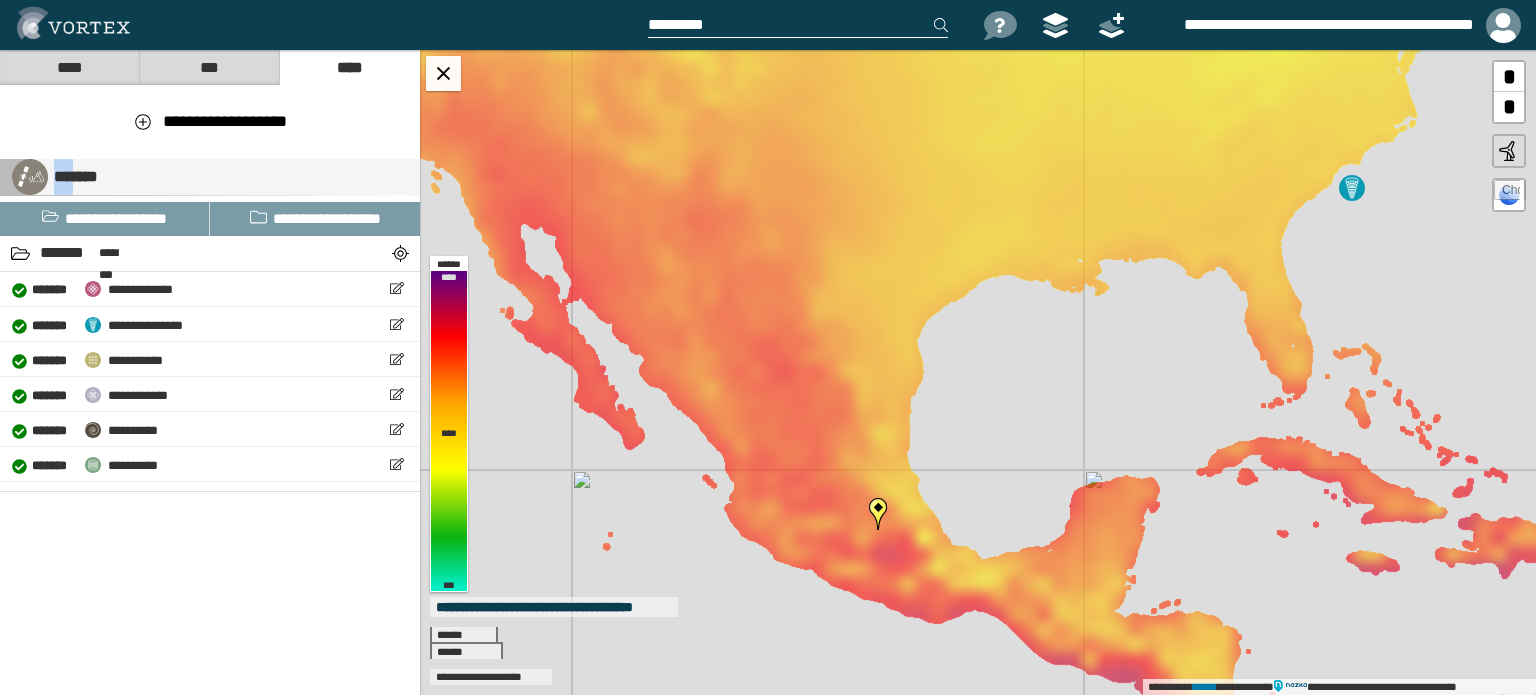 select on "**" 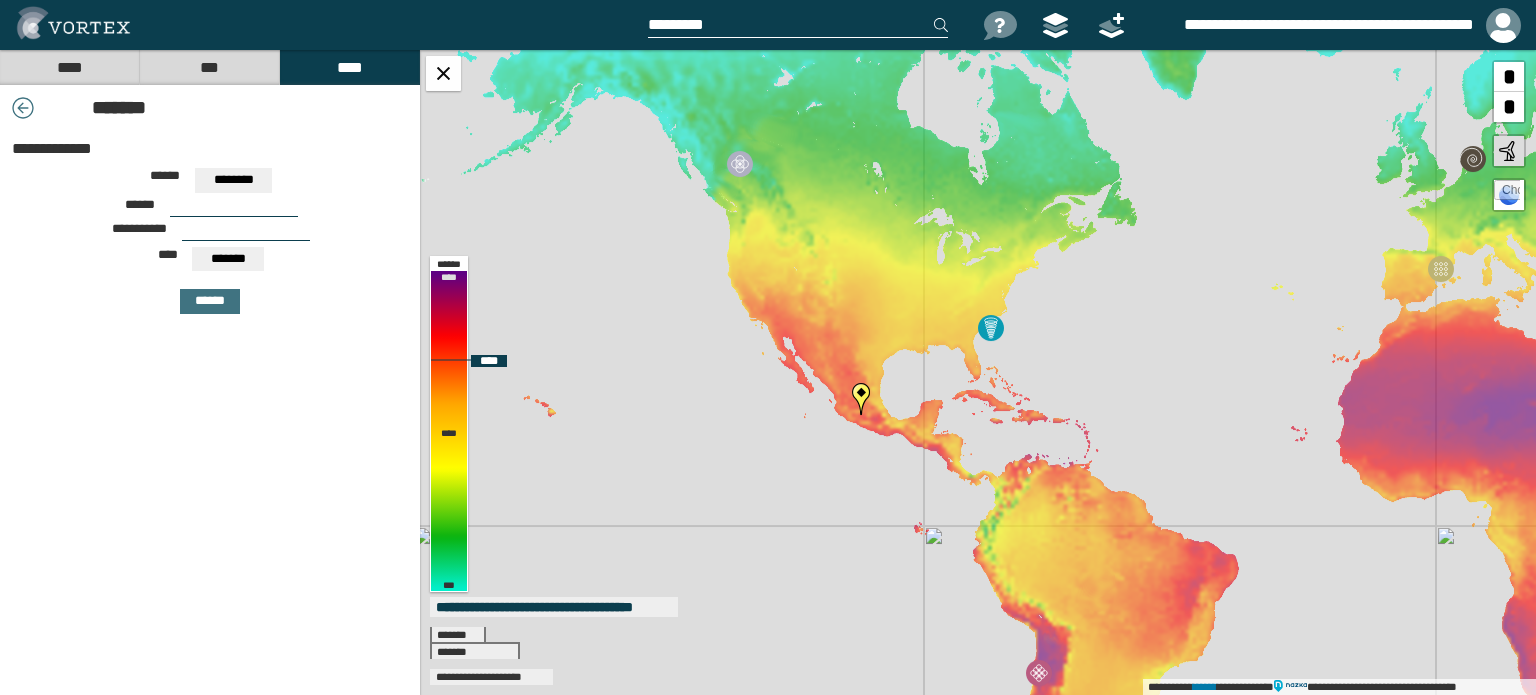drag, startPoint x: 715, startPoint y: 411, endPoint x: 833, endPoint y: 340, distance: 137.71347 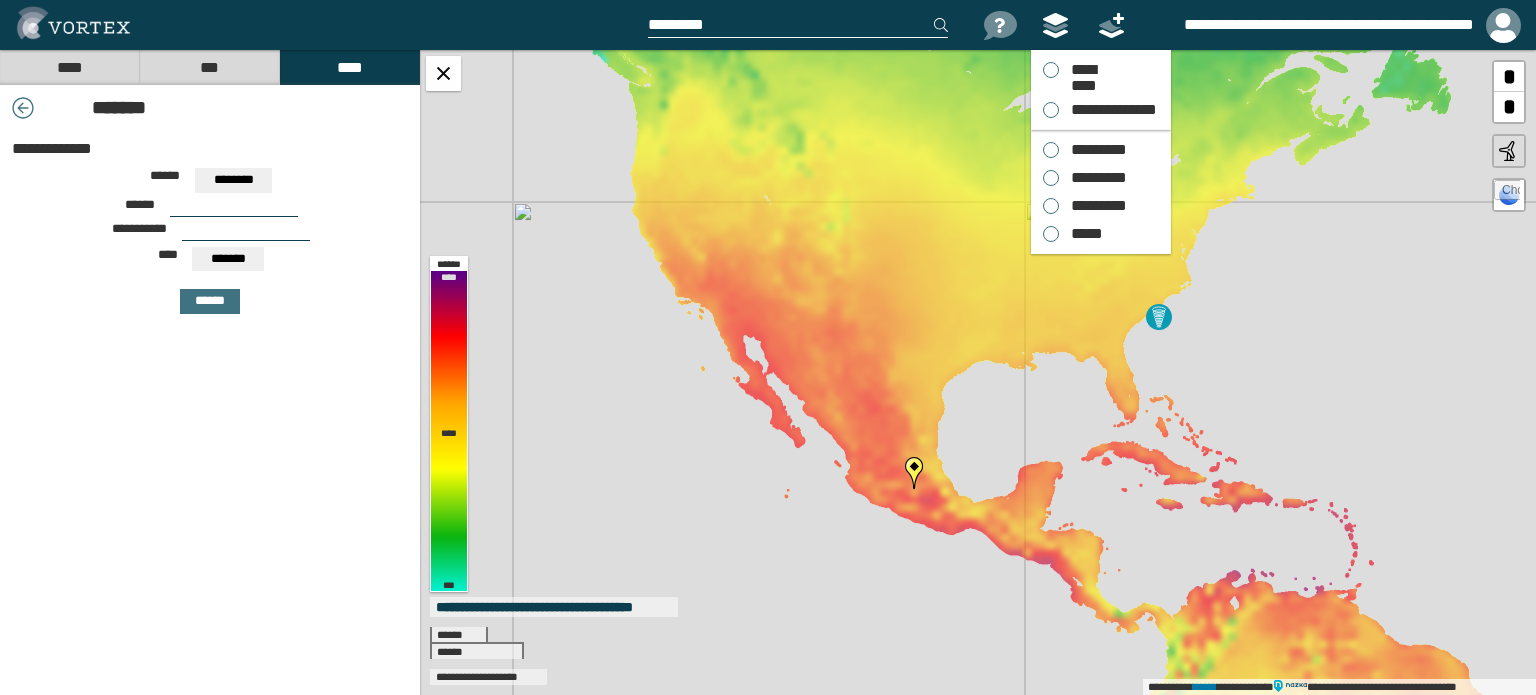 click at bounding box center (1056, 25) 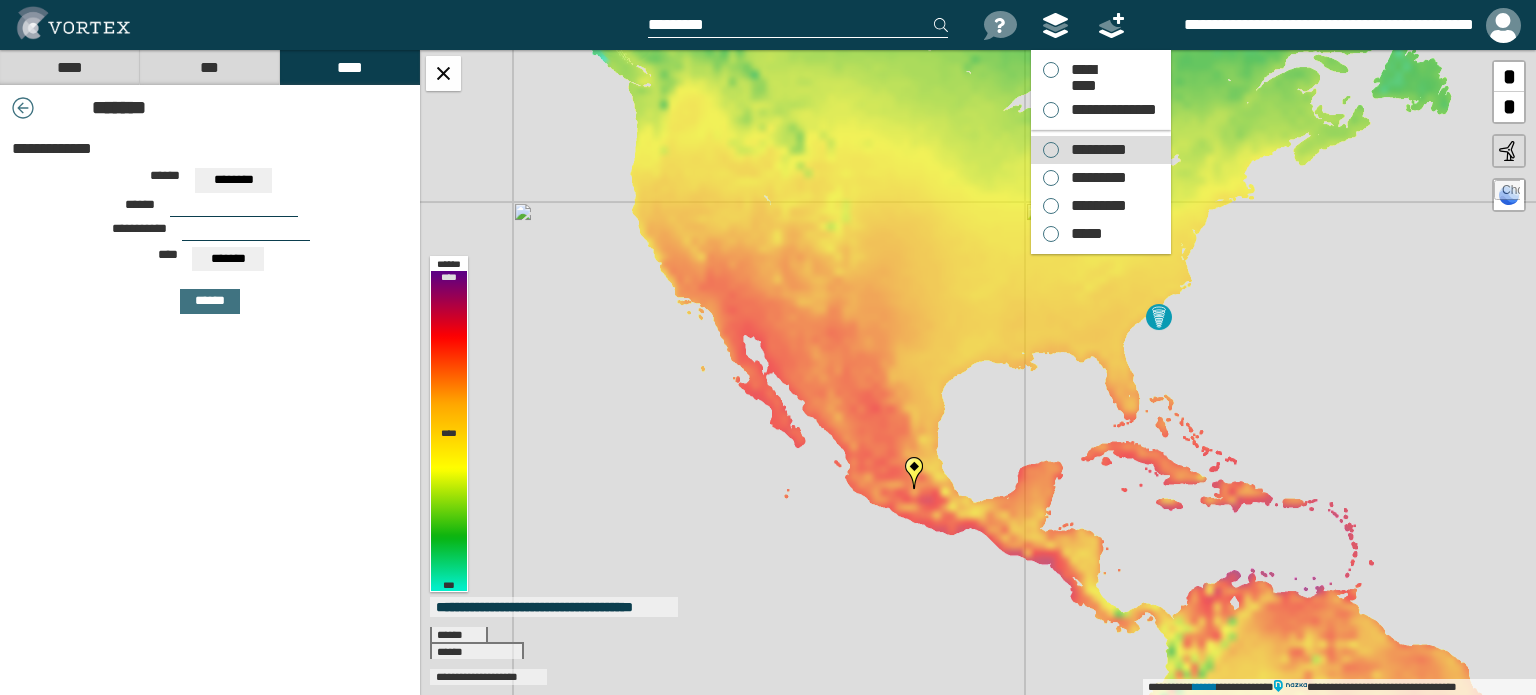 click on "*********" at bounding box center [1101, 150] 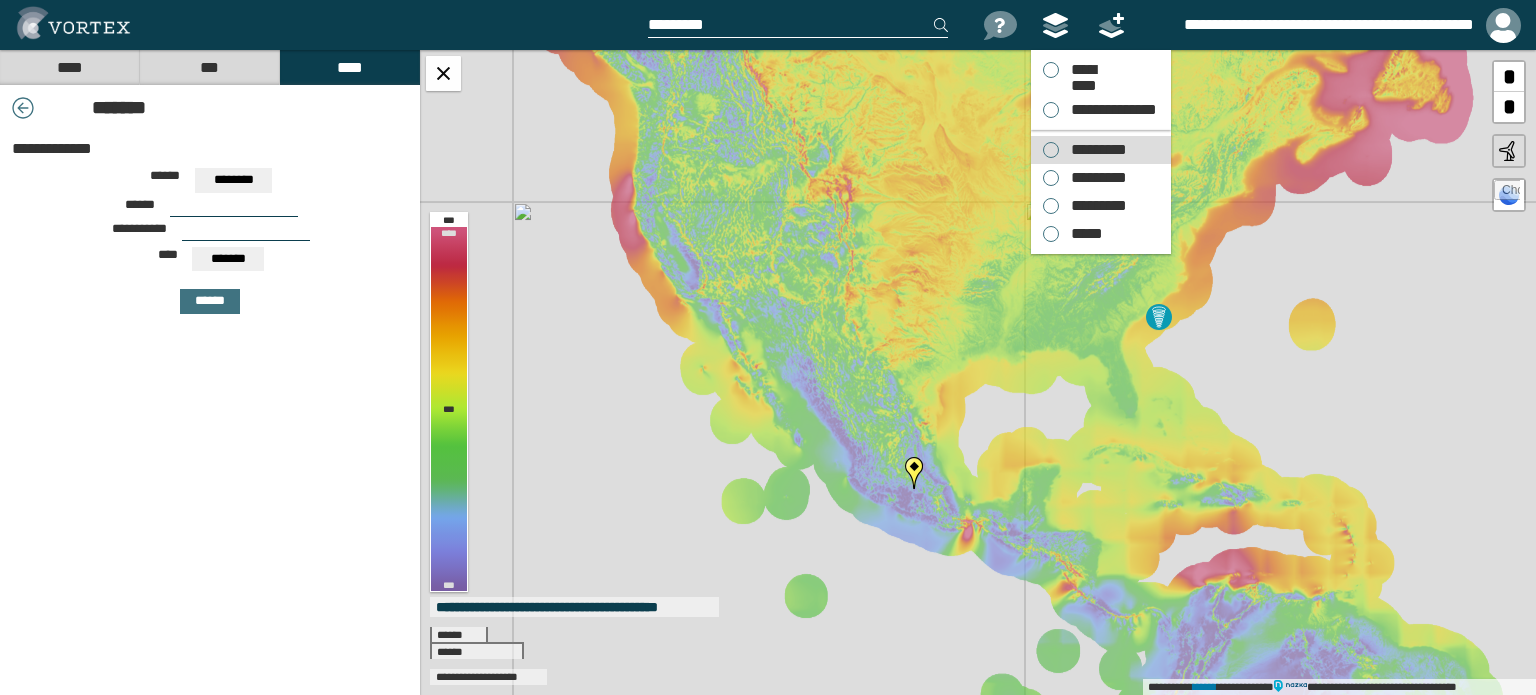 click on "*********" at bounding box center [1094, 150] 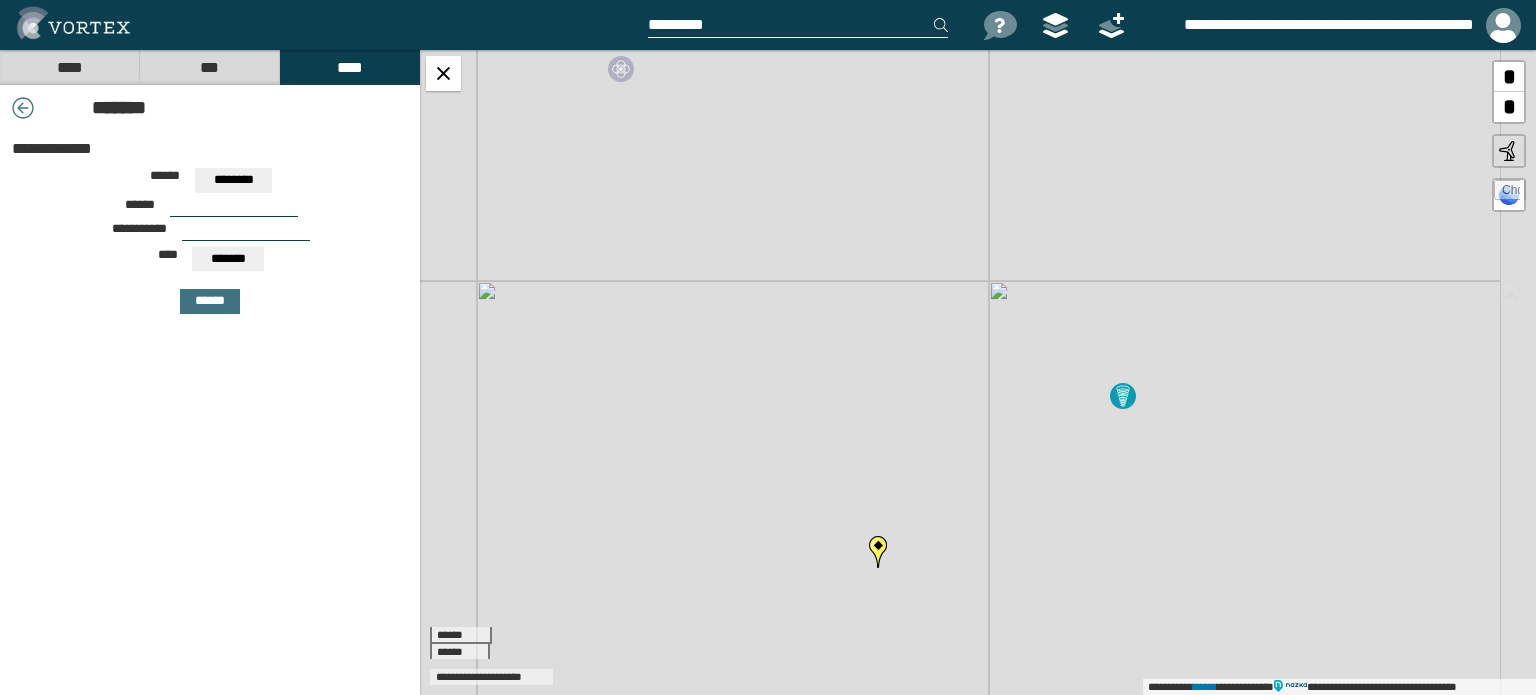 drag, startPoint x: 848, startPoint y: 344, endPoint x: 809, endPoint y: 424, distance: 89 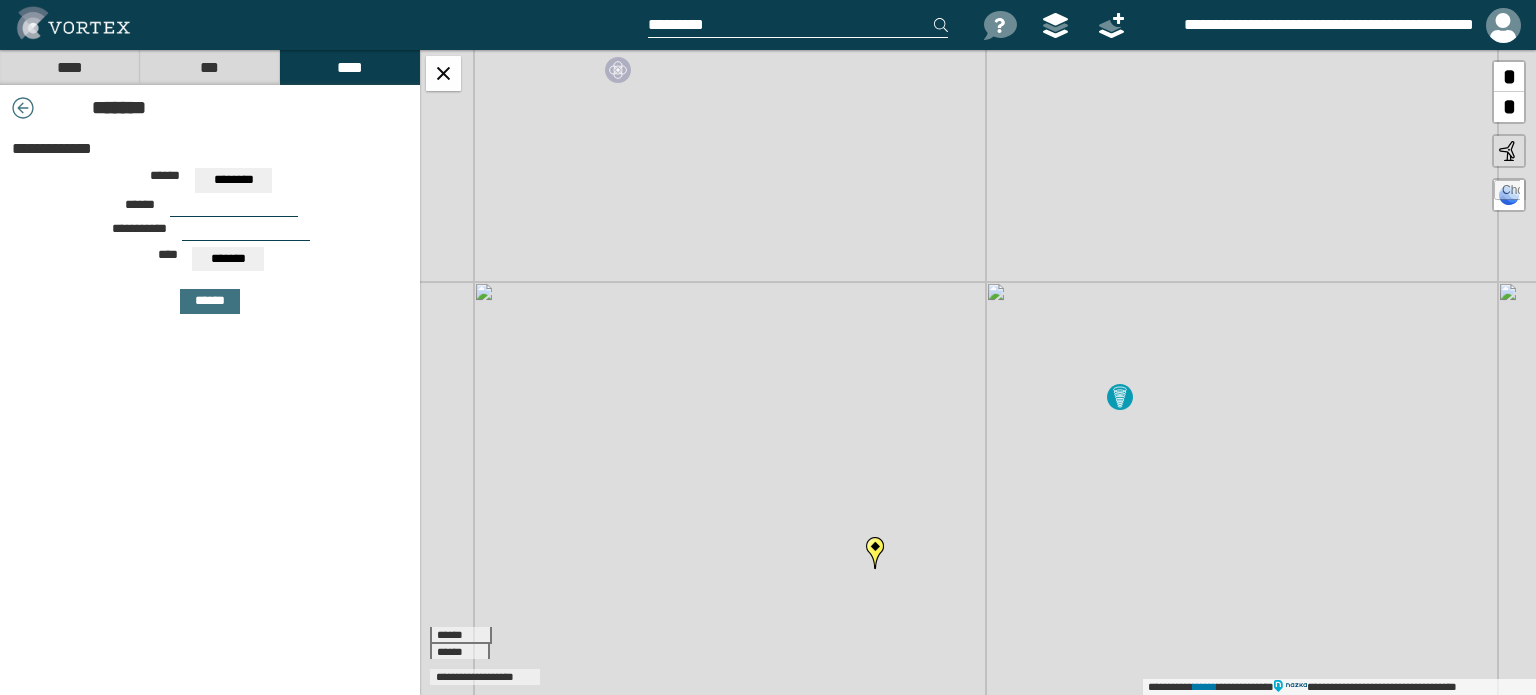 click at bounding box center (1507, 193) 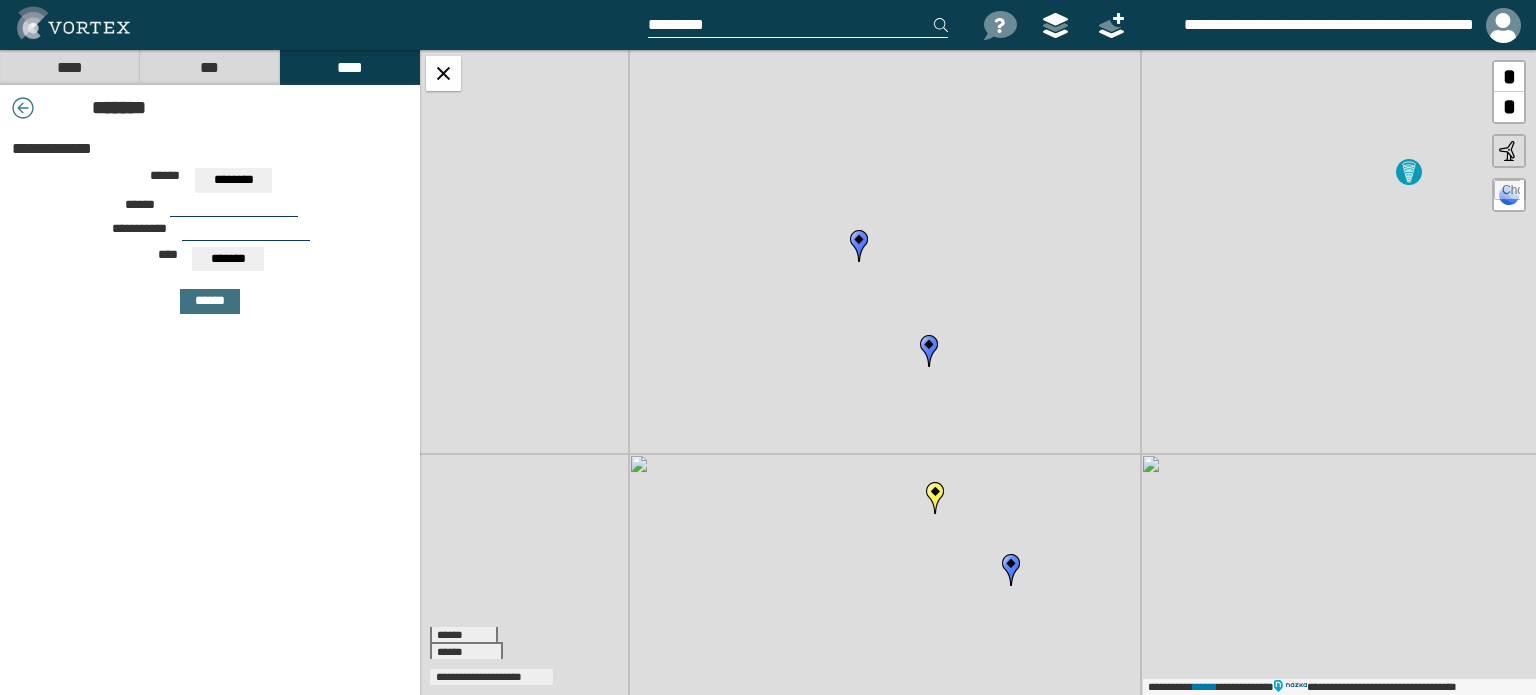 drag, startPoint x: 807, startPoint y: 221, endPoint x: 780, endPoint y: 271, distance: 56.82429 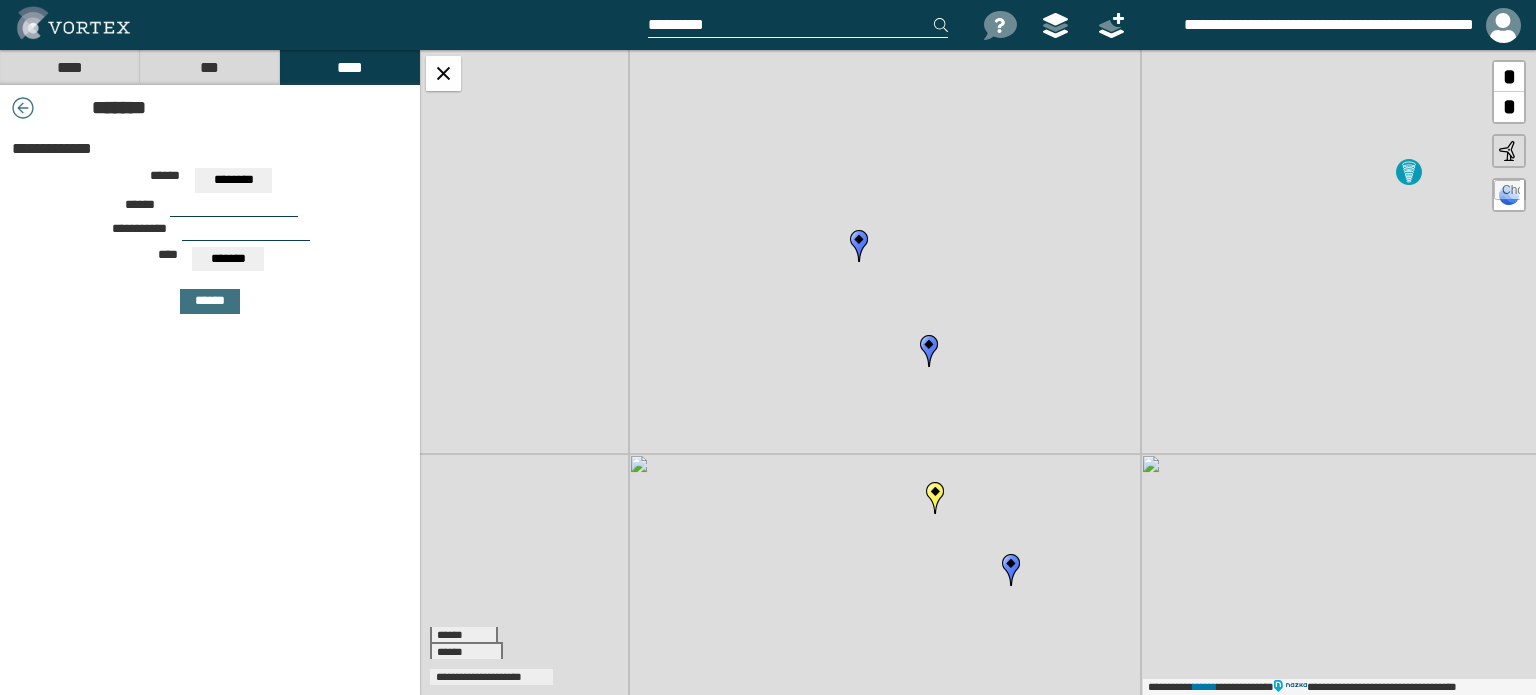 click on "**********" at bounding box center [978, 372] 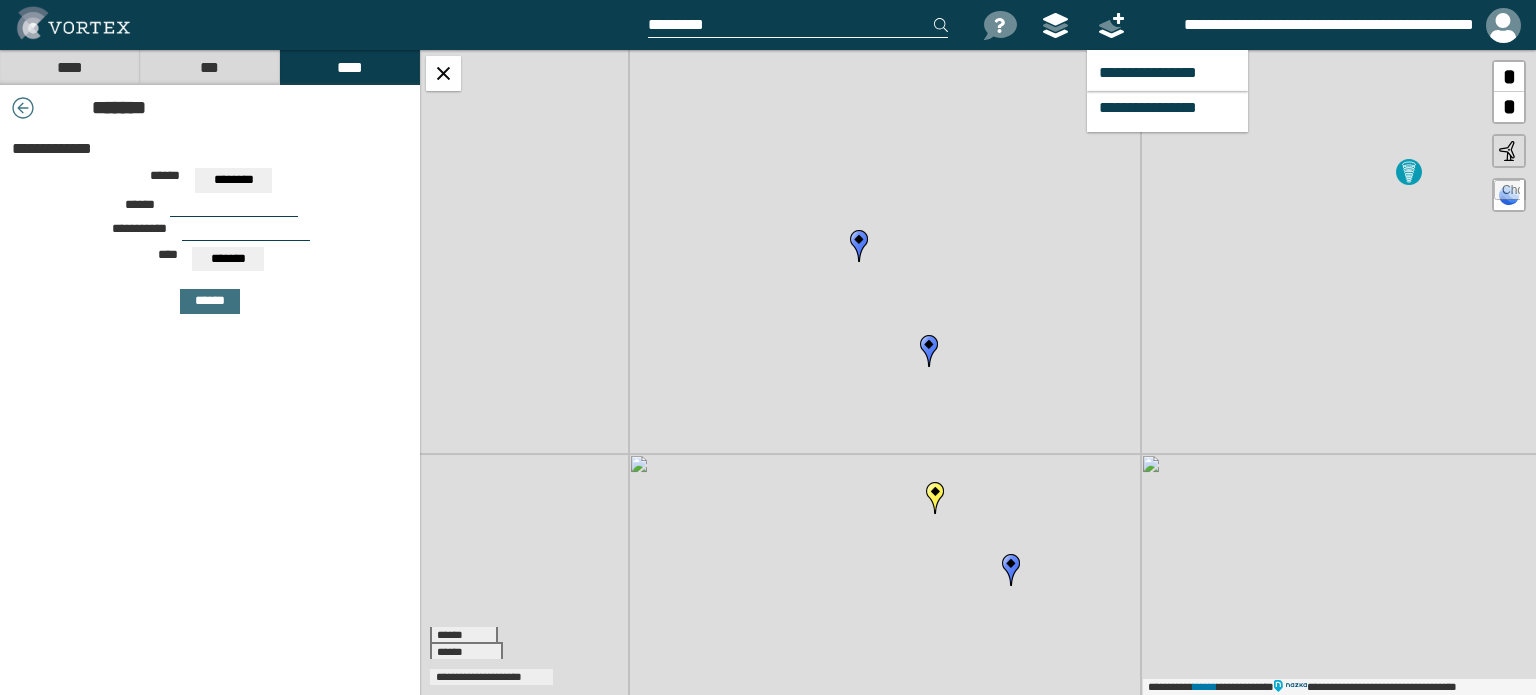 click at bounding box center (1112, 25) 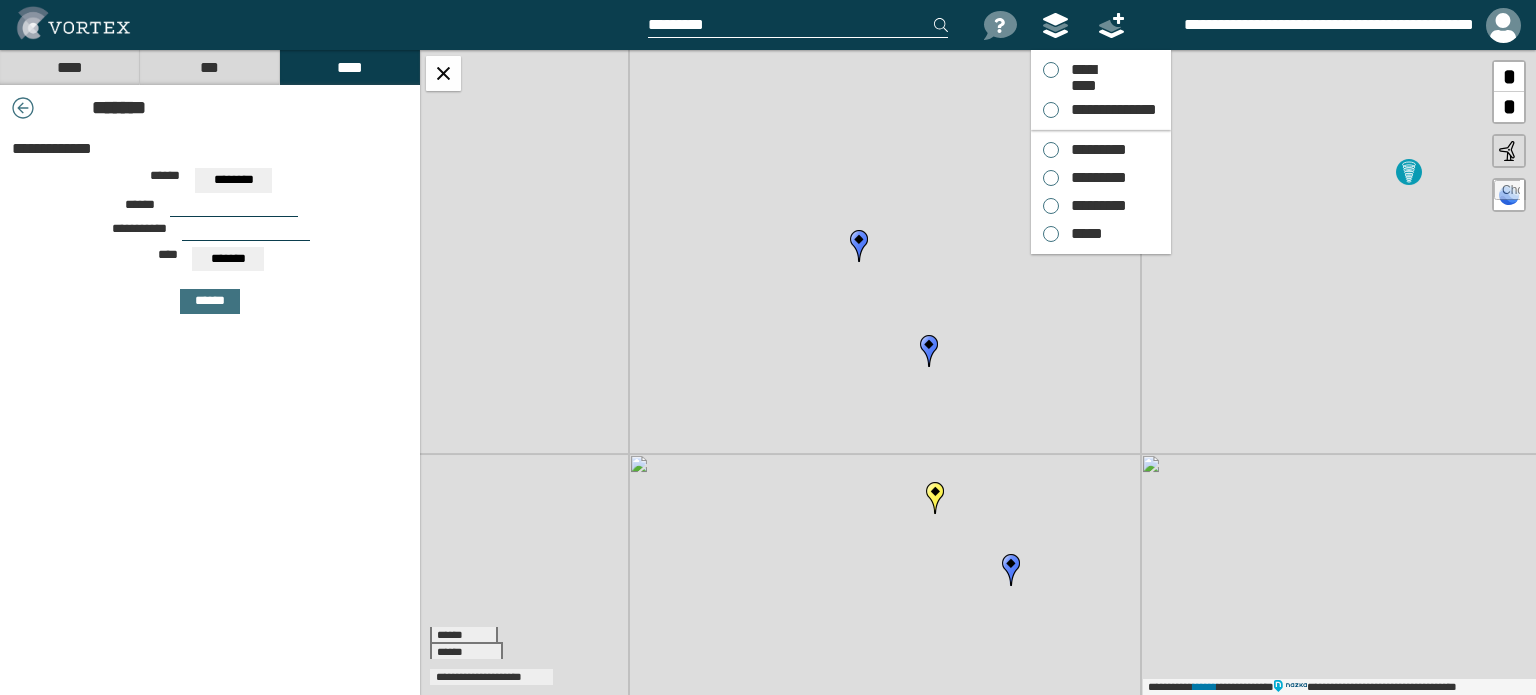click at bounding box center (1056, 25) 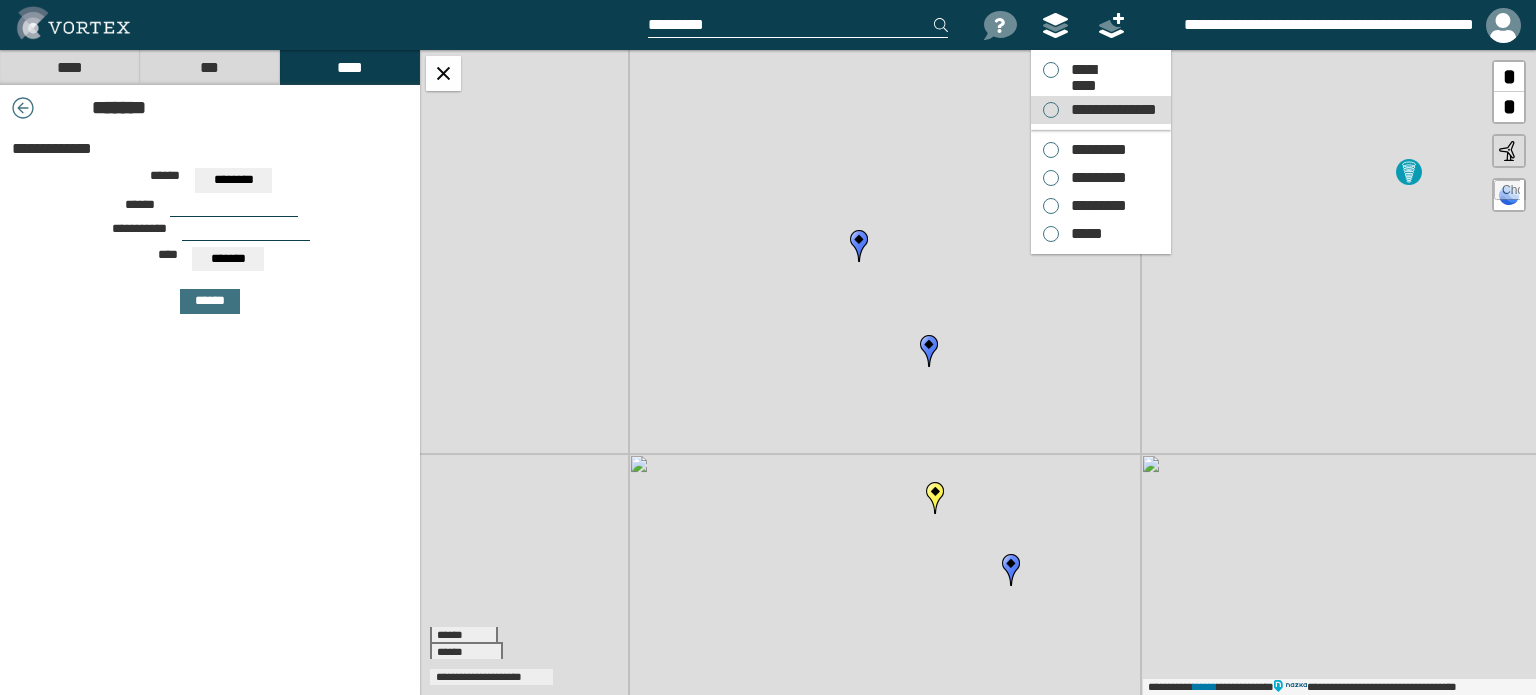 click on "**********" at bounding box center [1101, 110] 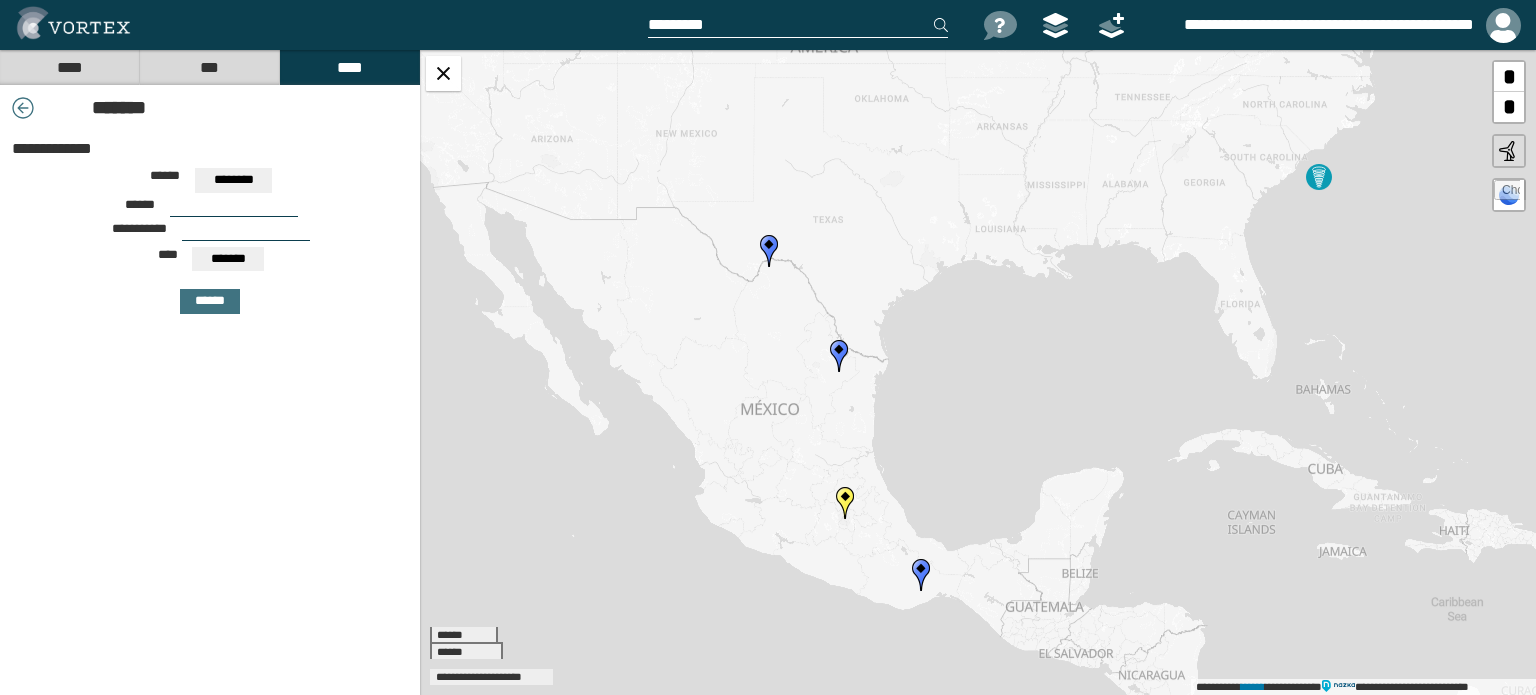 drag, startPoint x: 916, startPoint y: 467, endPoint x: 780, endPoint y: 483, distance: 136.93794 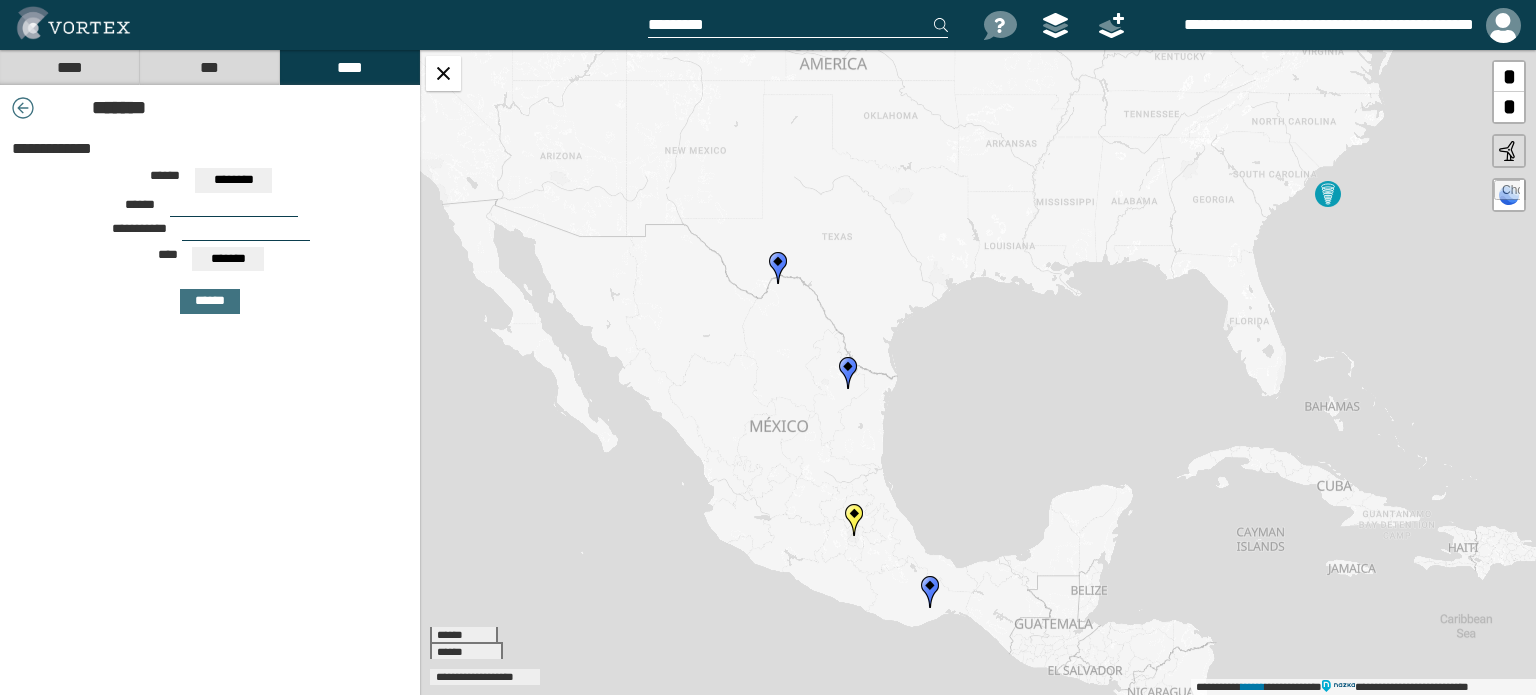 drag, startPoint x: 780, startPoint y: 483, endPoint x: 835, endPoint y: 489, distance: 55.326305 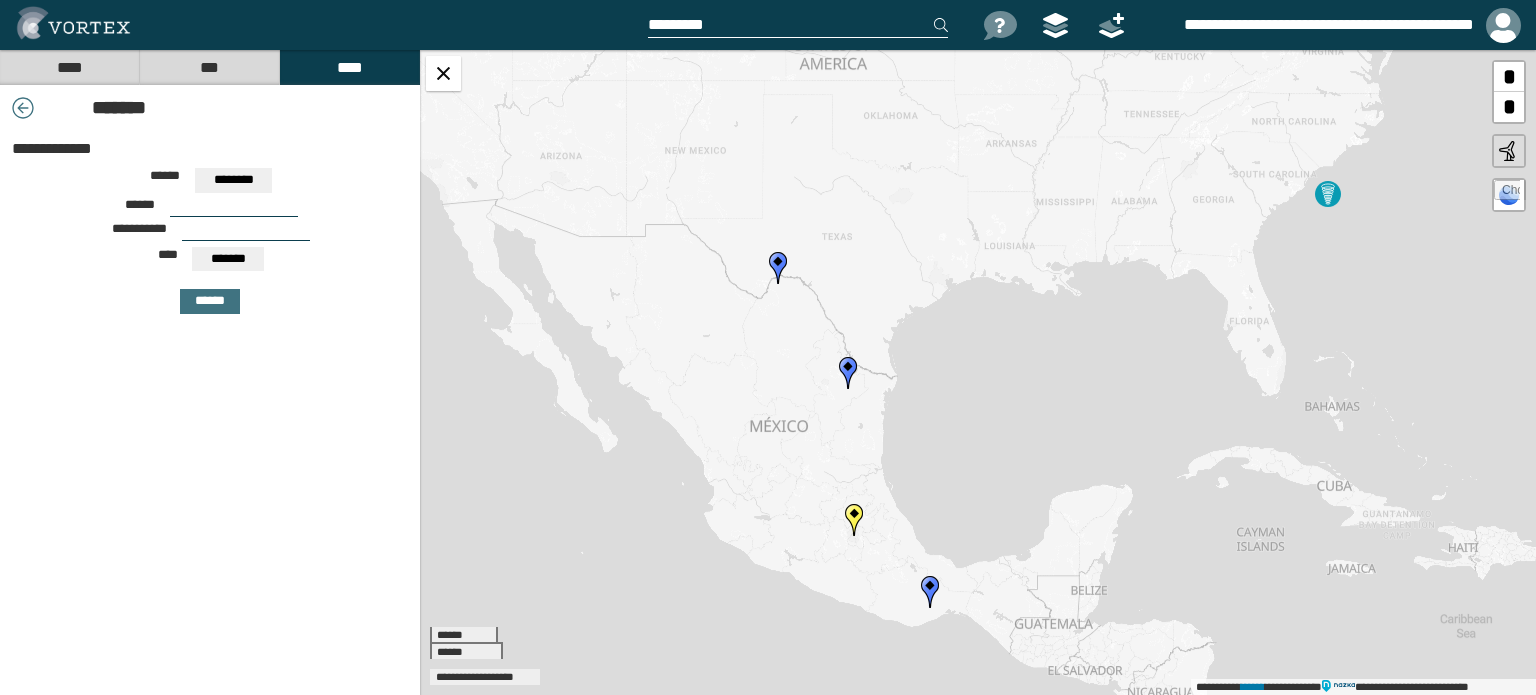 click on "**********" at bounding box center (978, 372) 